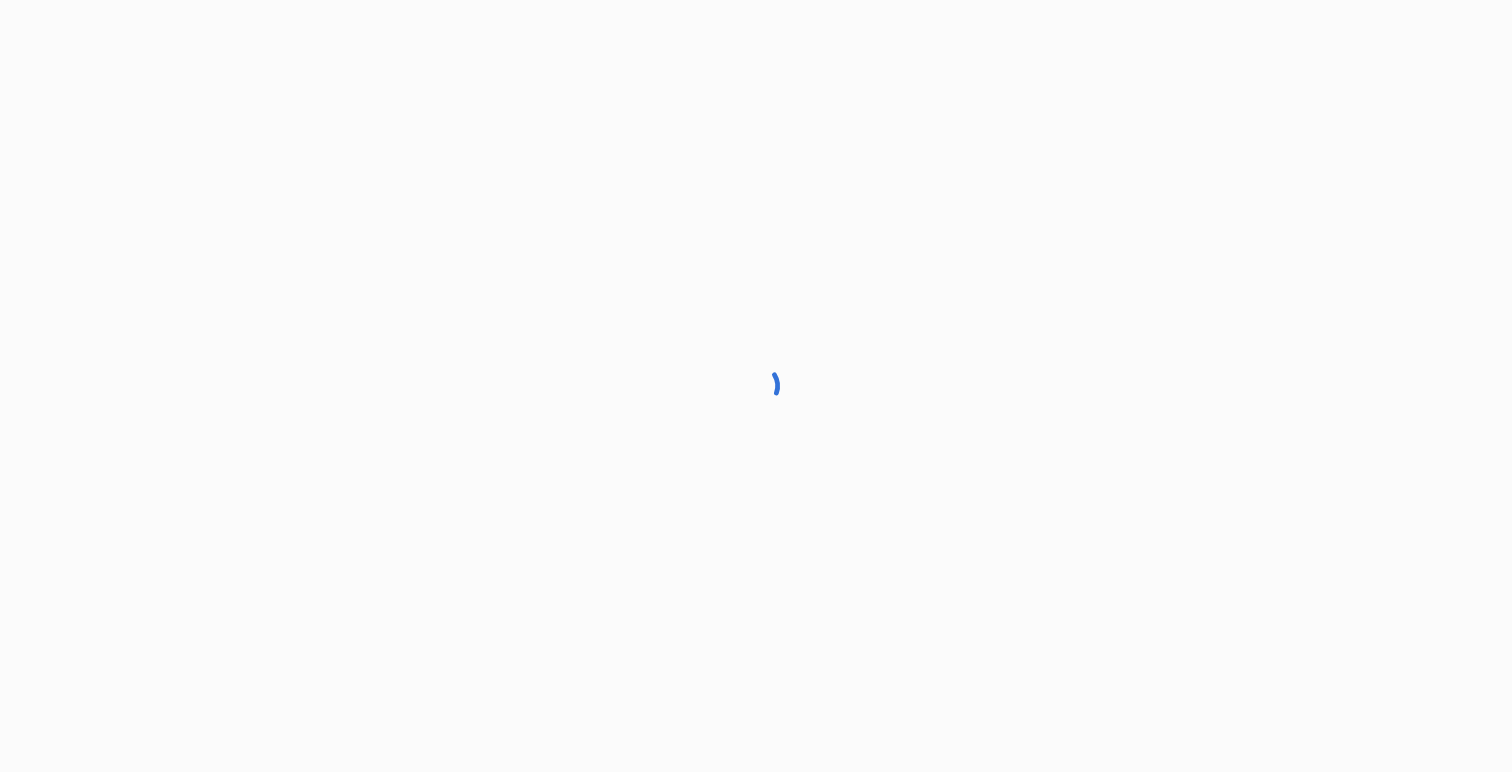 scroll, scrollTop: 0, scrollLeft: 0, axis: both 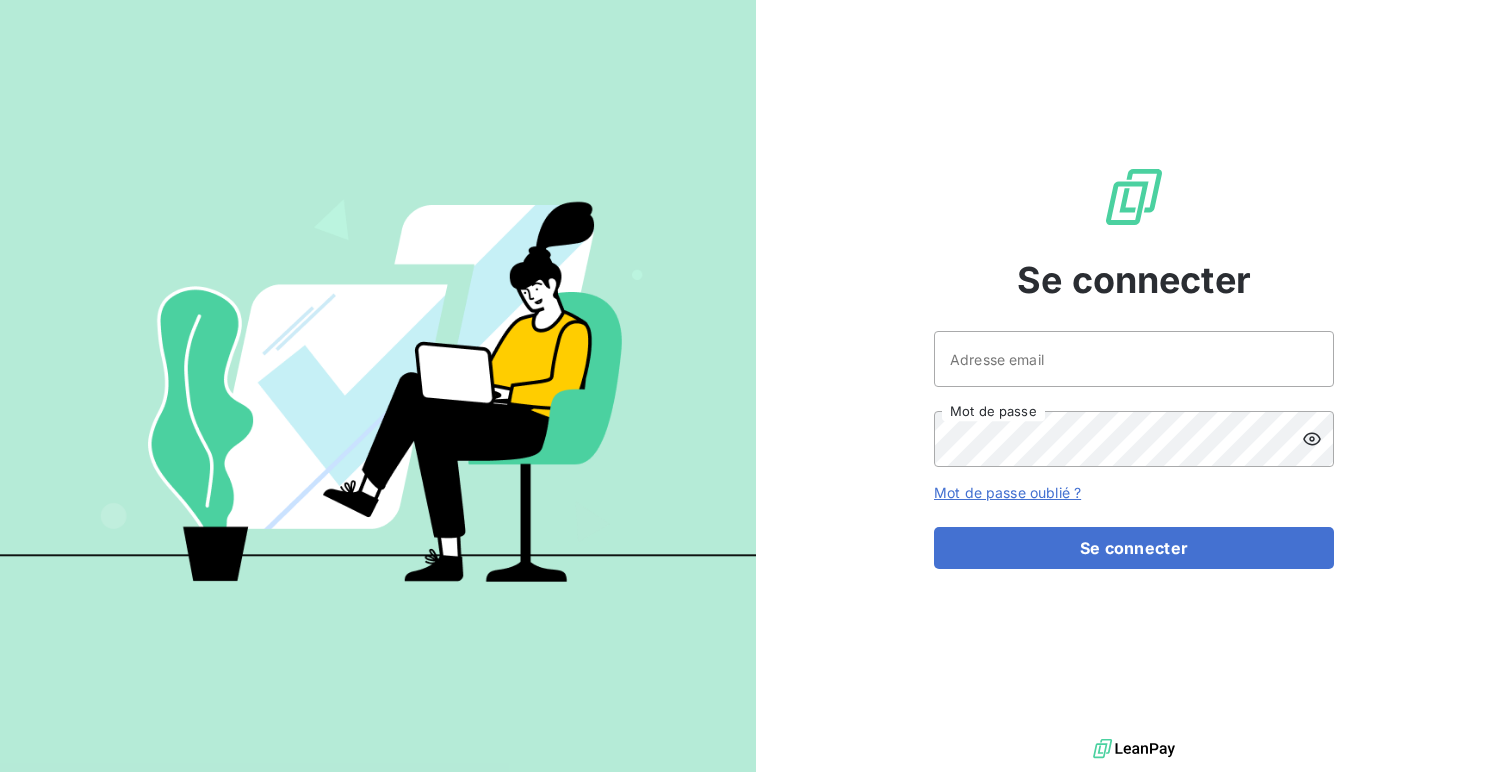 click on "Se connecter Adresse email Mot de passe Mot de passe oublié ? Se connecter" at bounding box center [1134, 367] 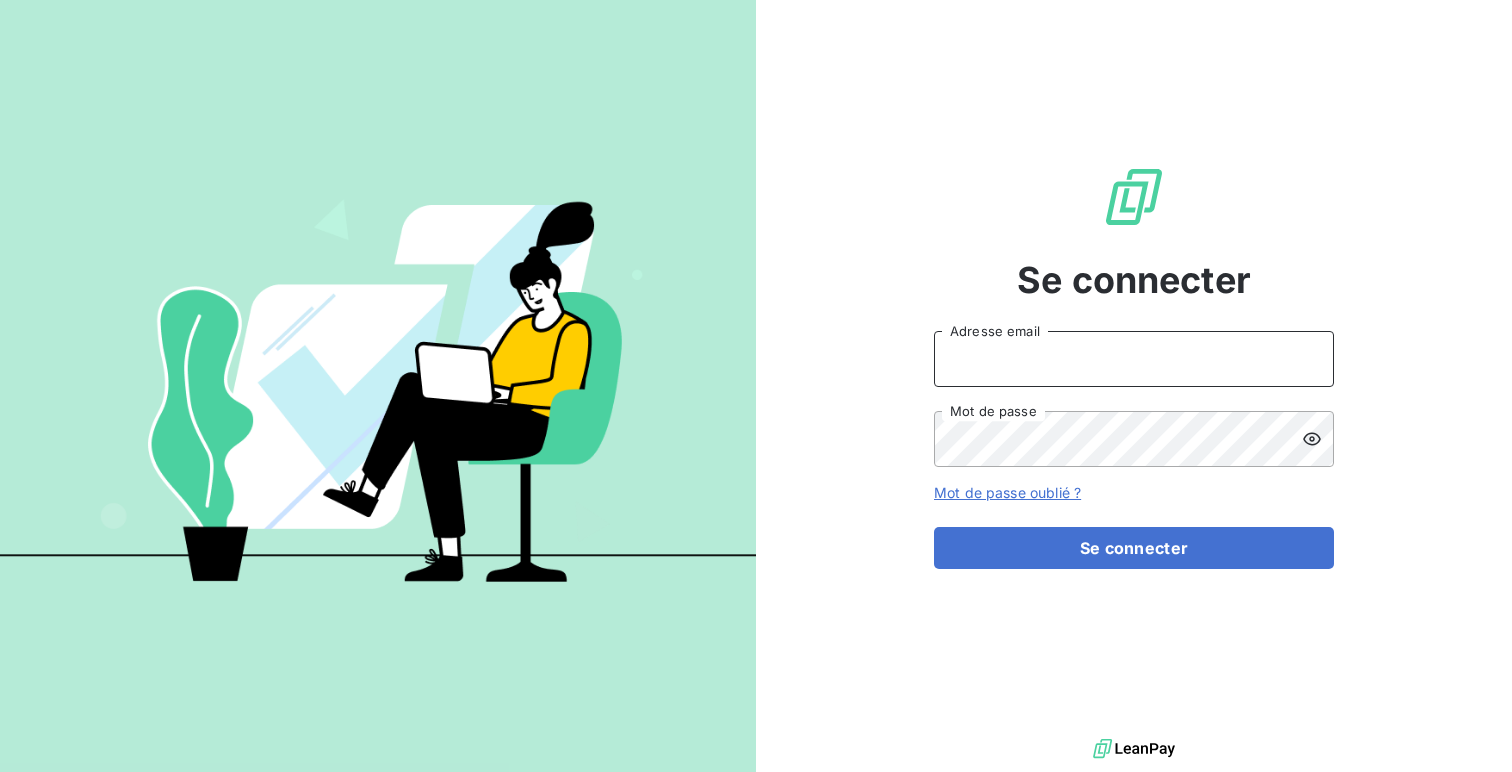 click on "Adresse email" at bounding box center [1134, 359] 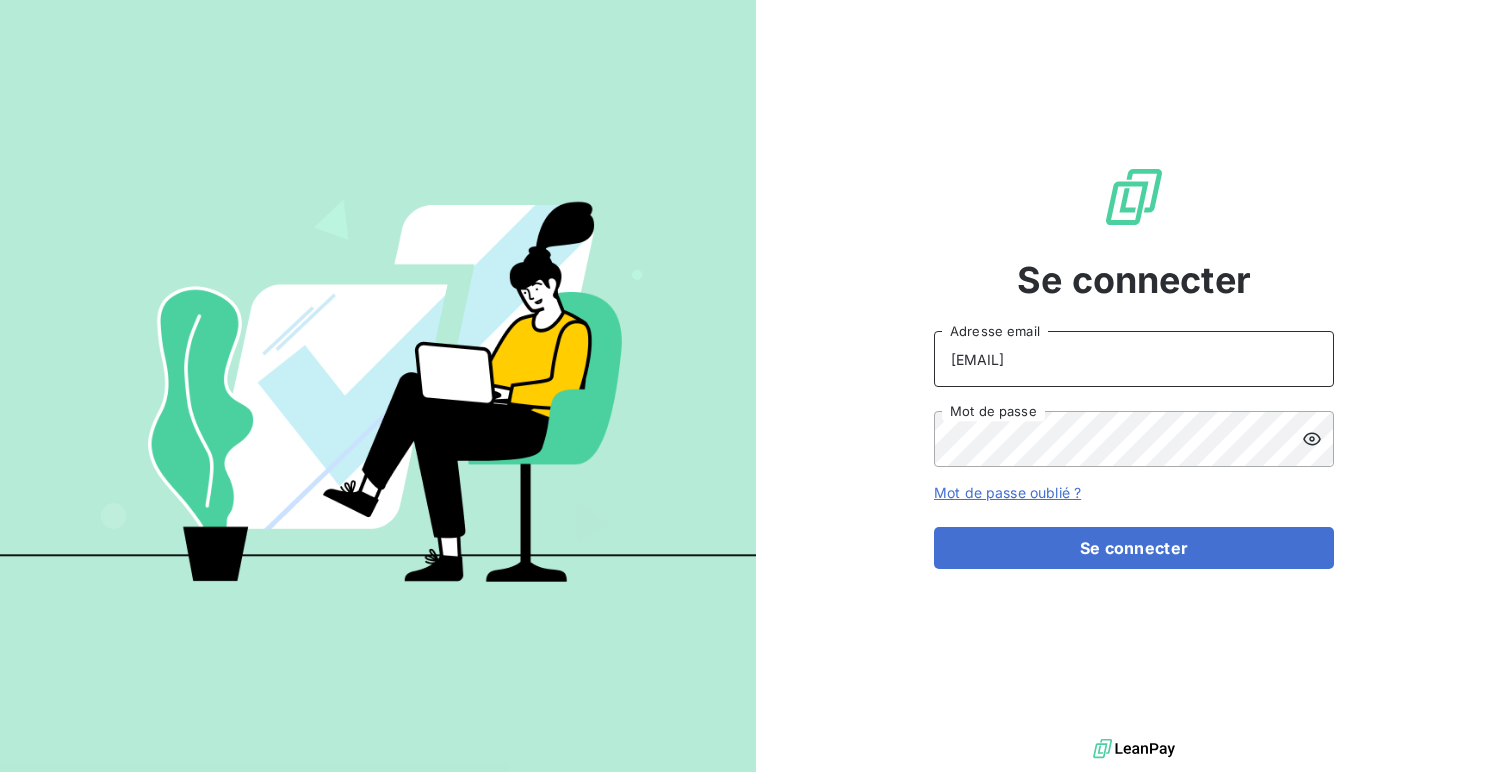type on "[EMAIL]" 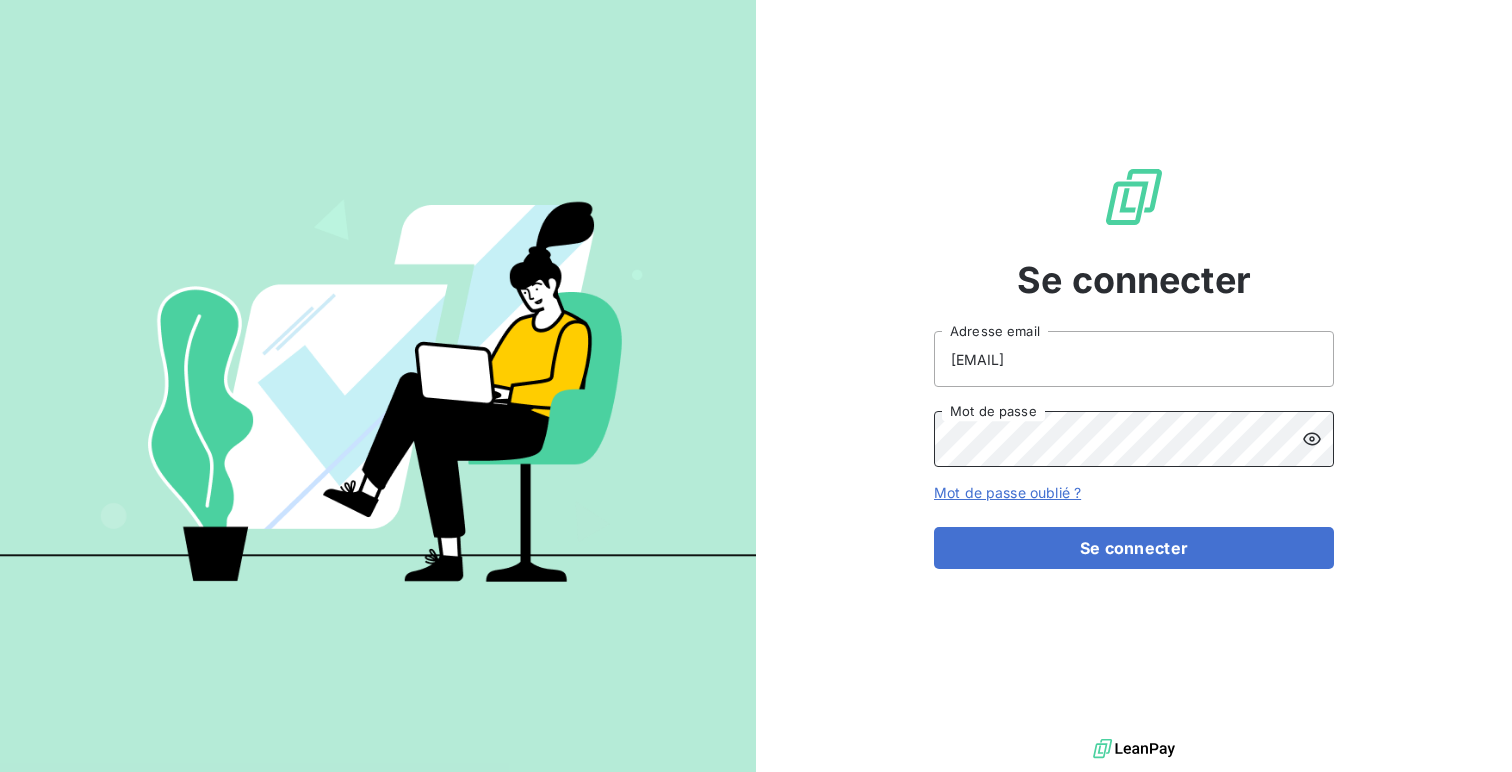 click on "Se connecter" at bounding box center (1134, 548) 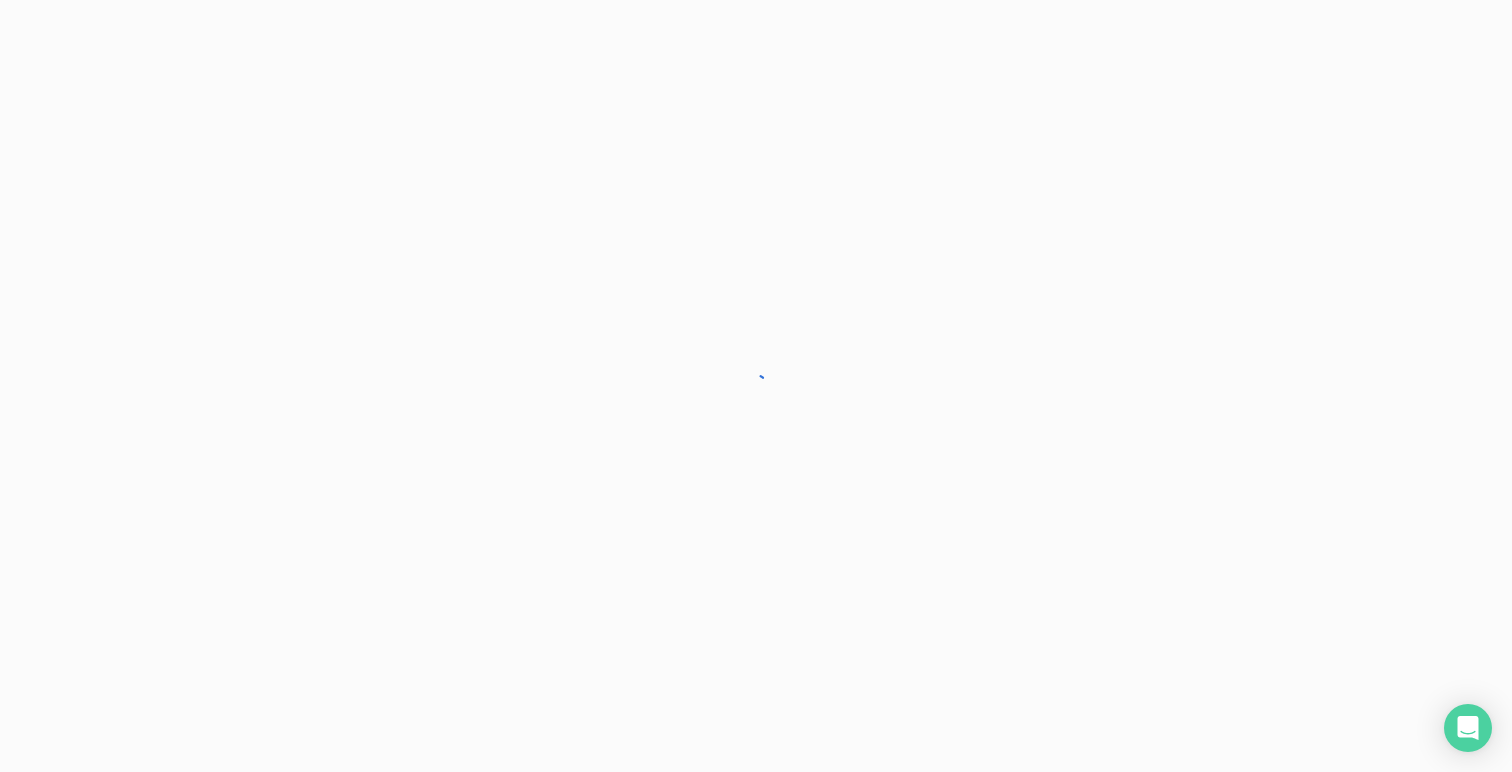 scroll, scrollTop: 0, scrollLeft: 0, axis: both 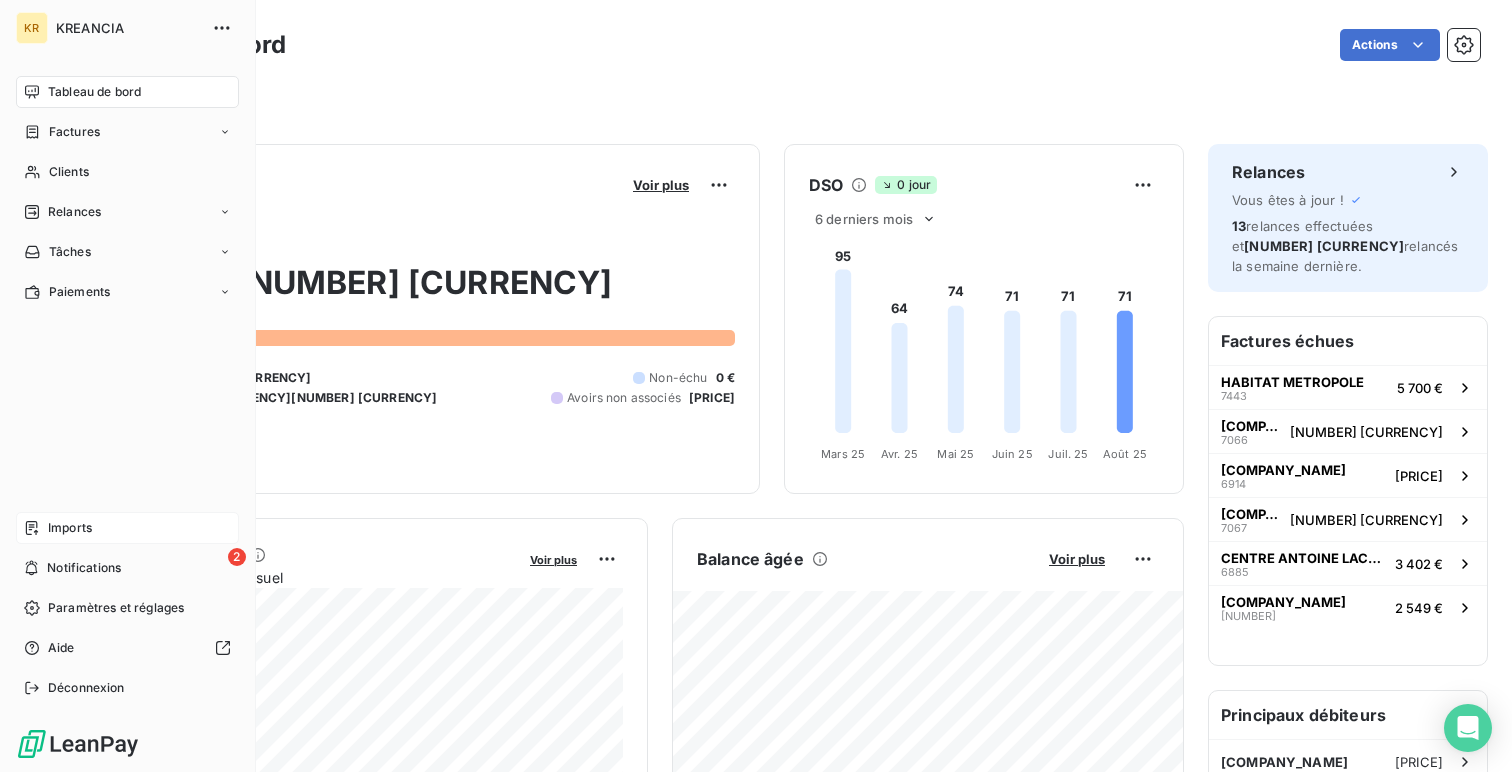 click on "Imports" at bounding box center [70, 528] 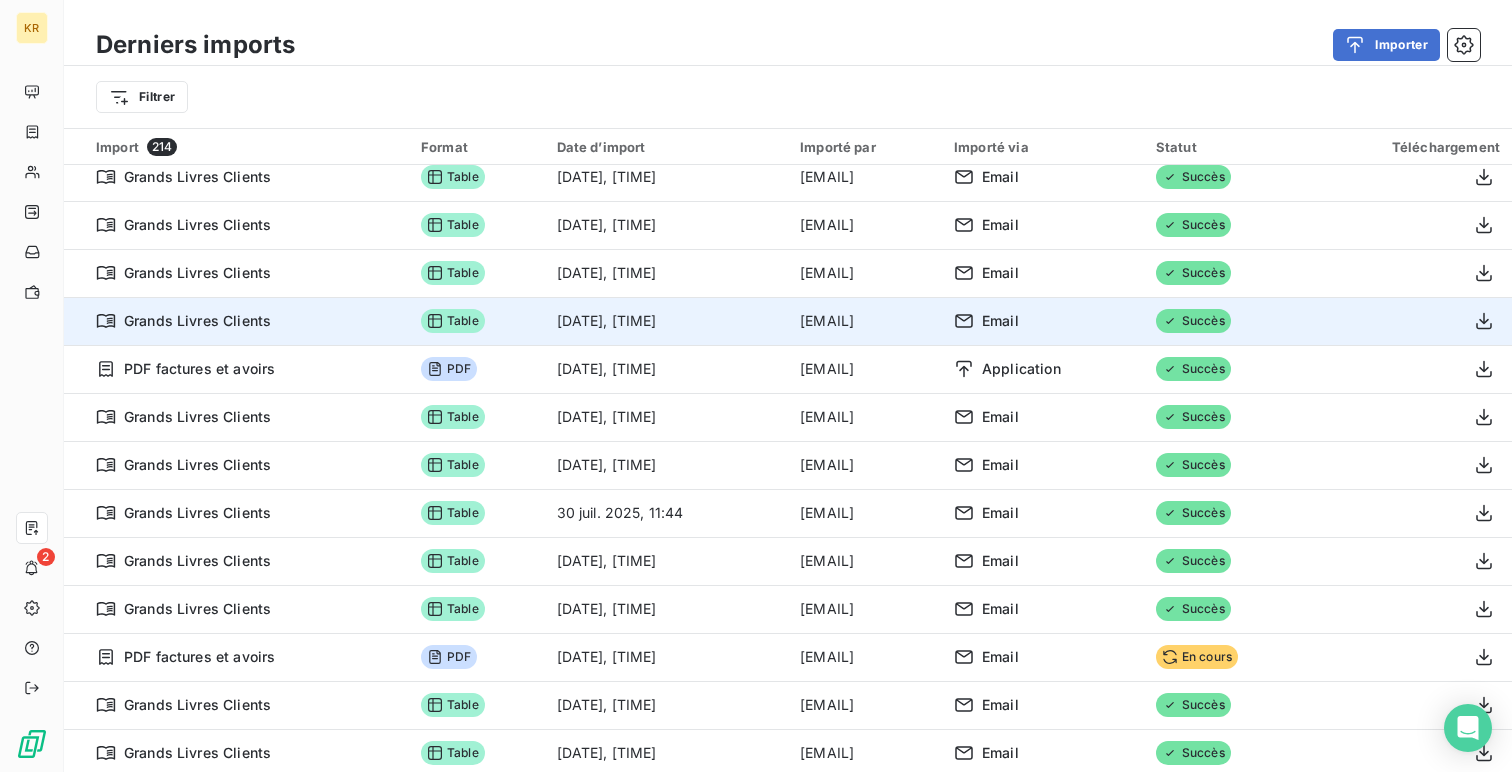 scroll, scrollTop: 0, scrollLeft: 0, axis: both 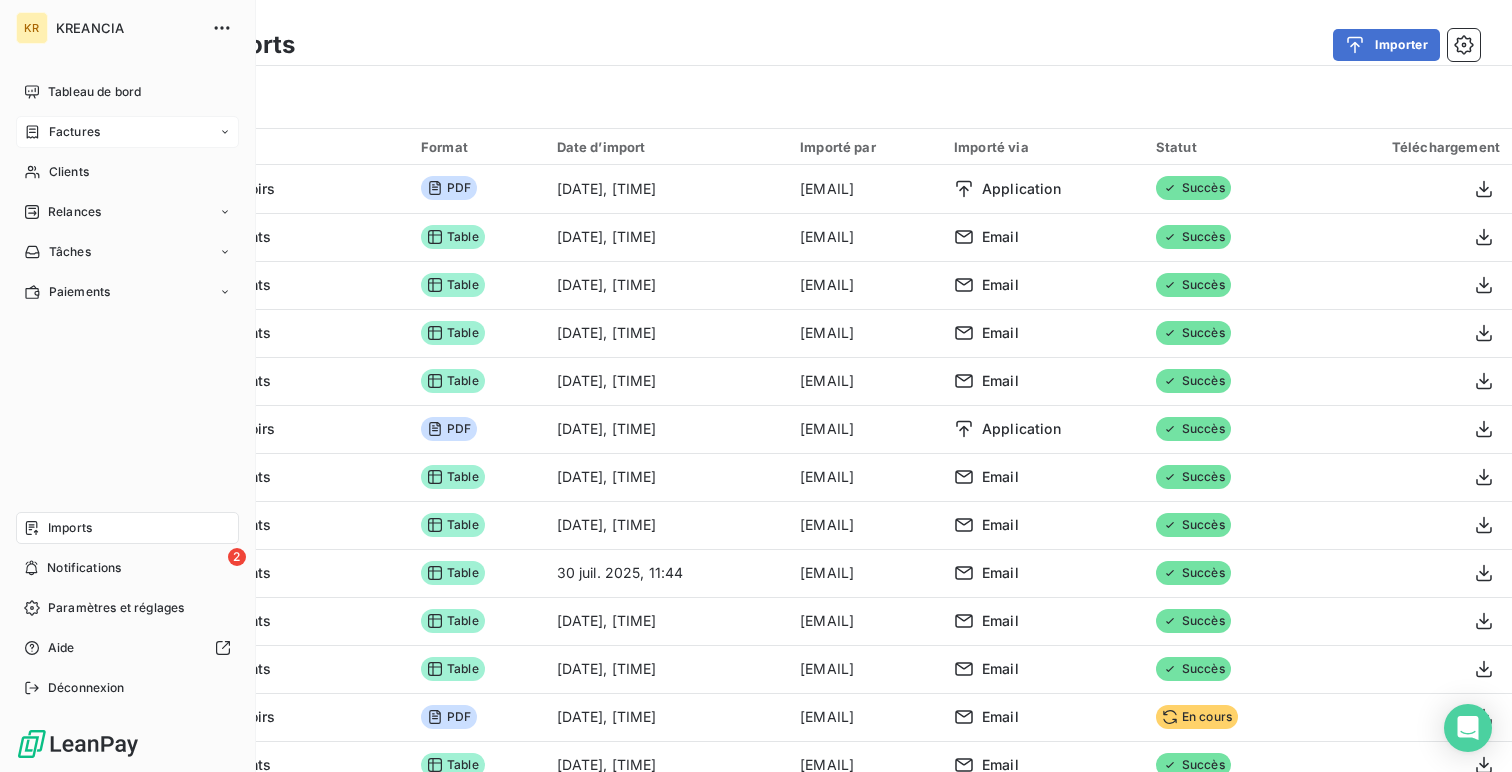click on "Factures" at bounding box center [127, 132] 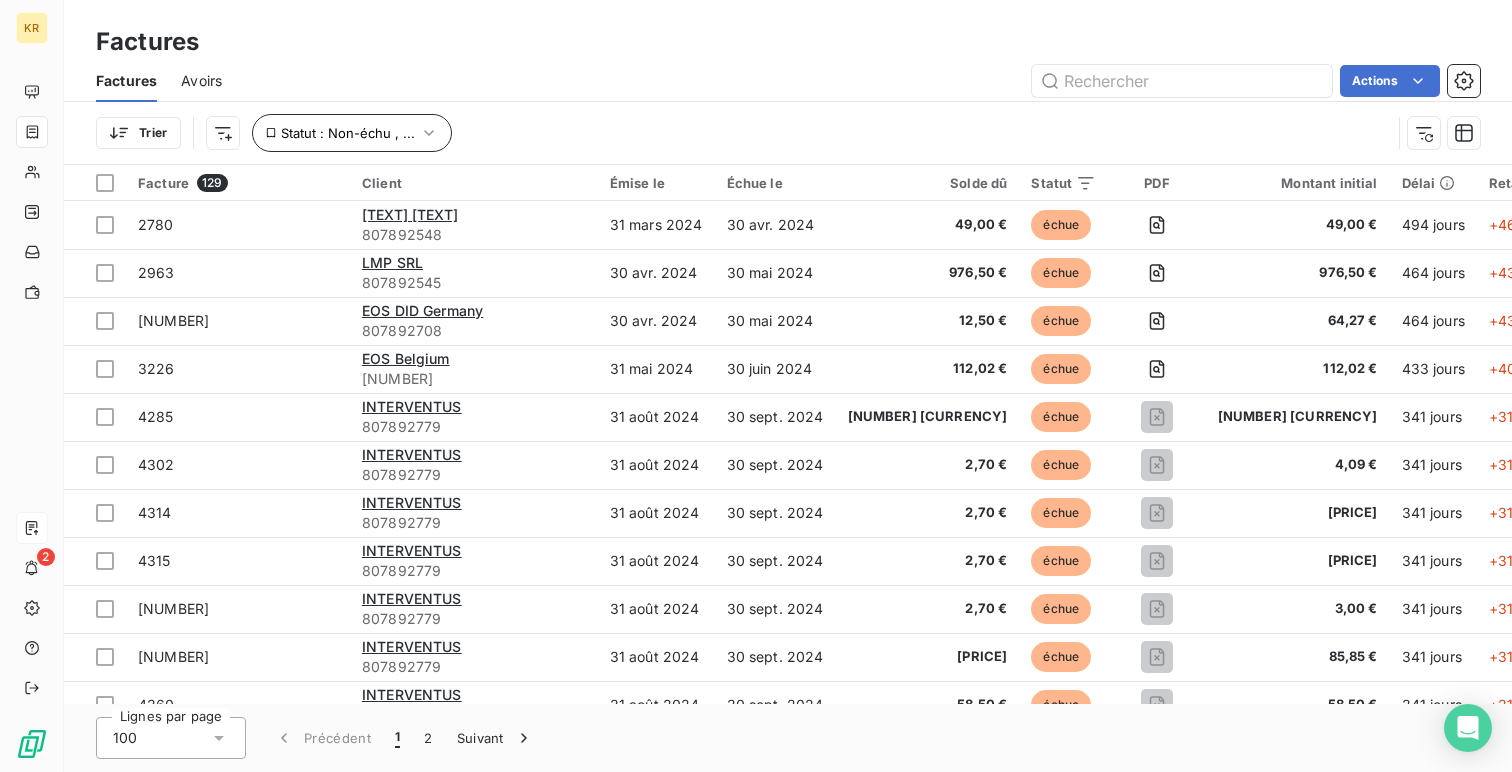 click on "Statut  : Non-échu , ..." at bounding box center [348, 133] 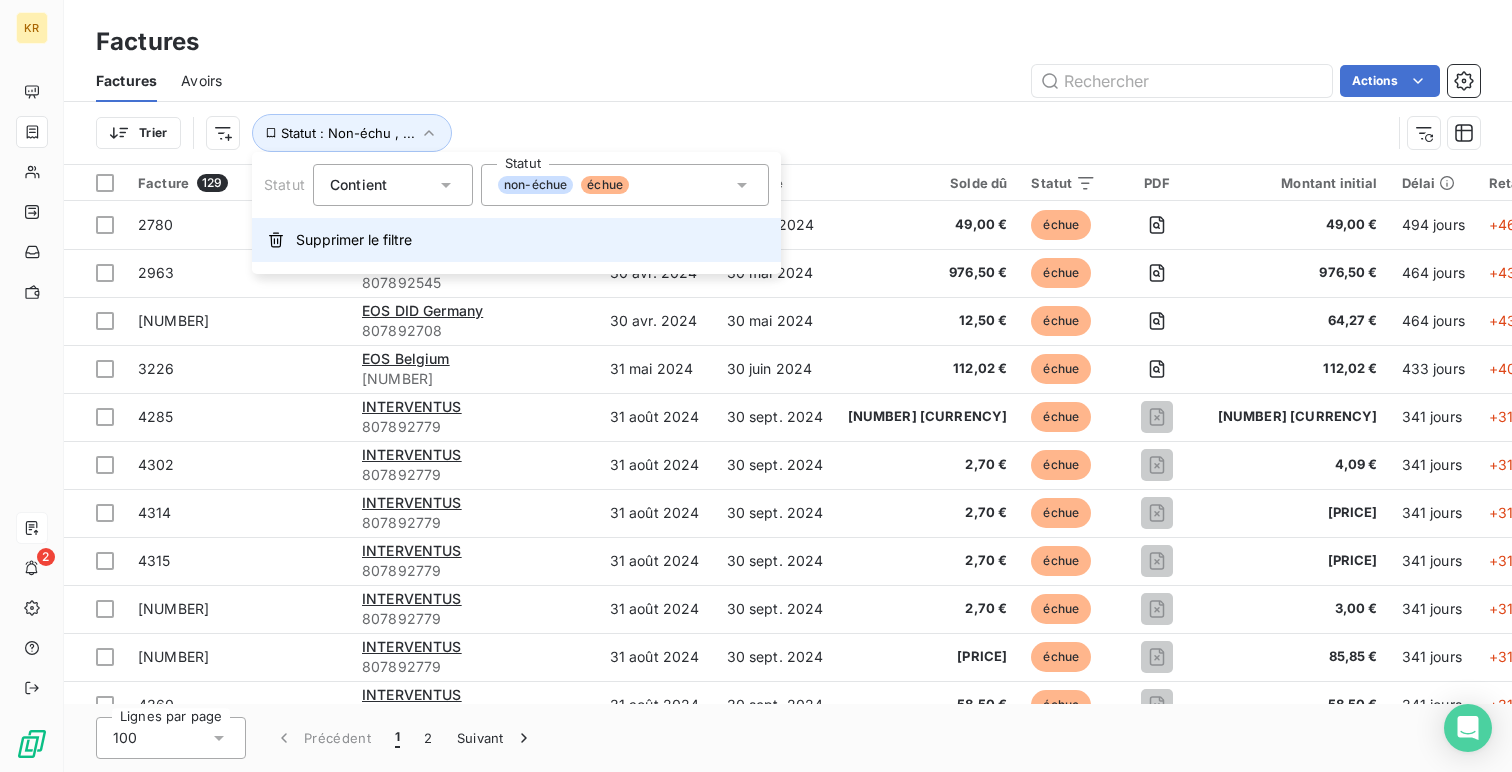 click on "Supprimer le filtre" at bounding box center [516, 240] 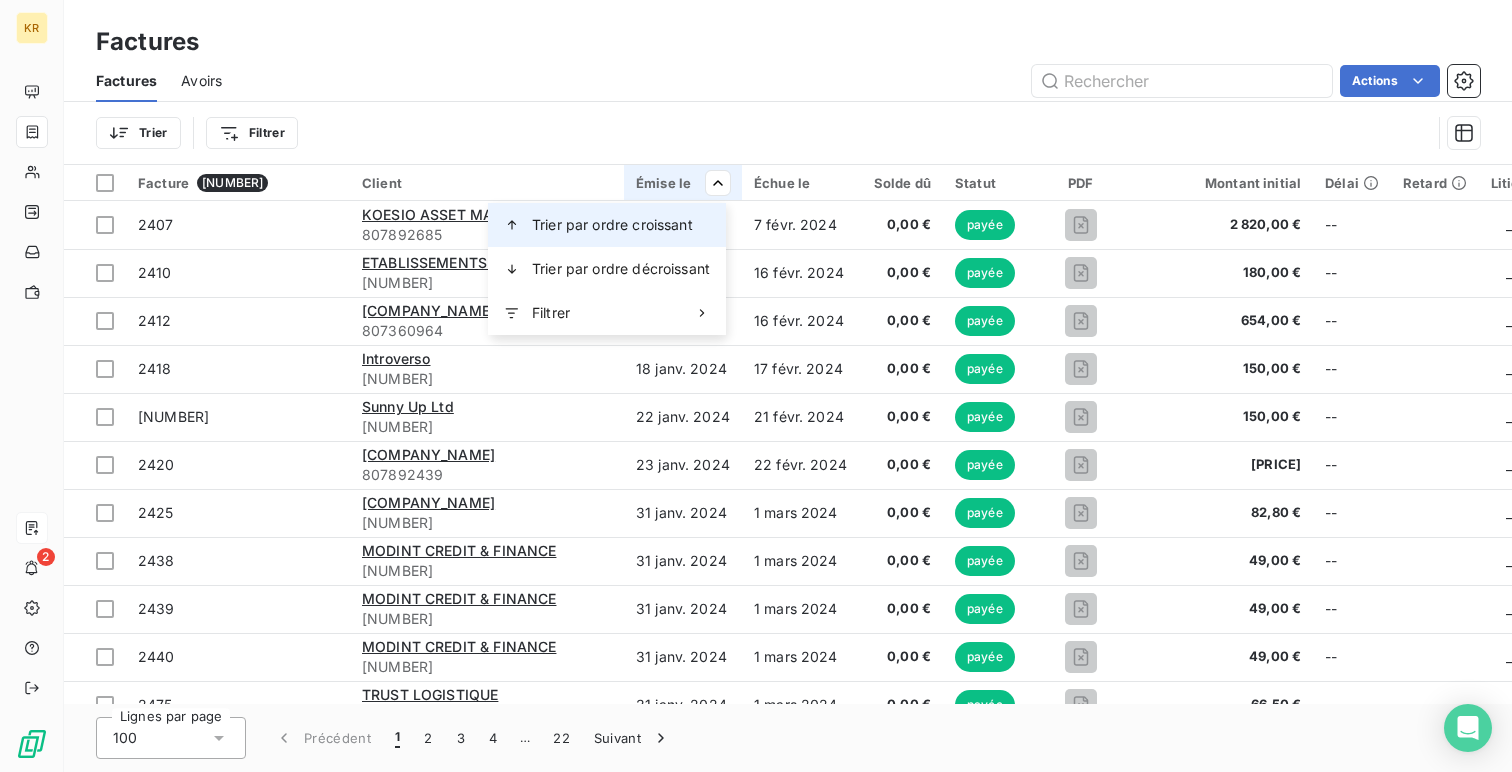 click on "Trier par ordre croissant" at bounding box center (607, 225) 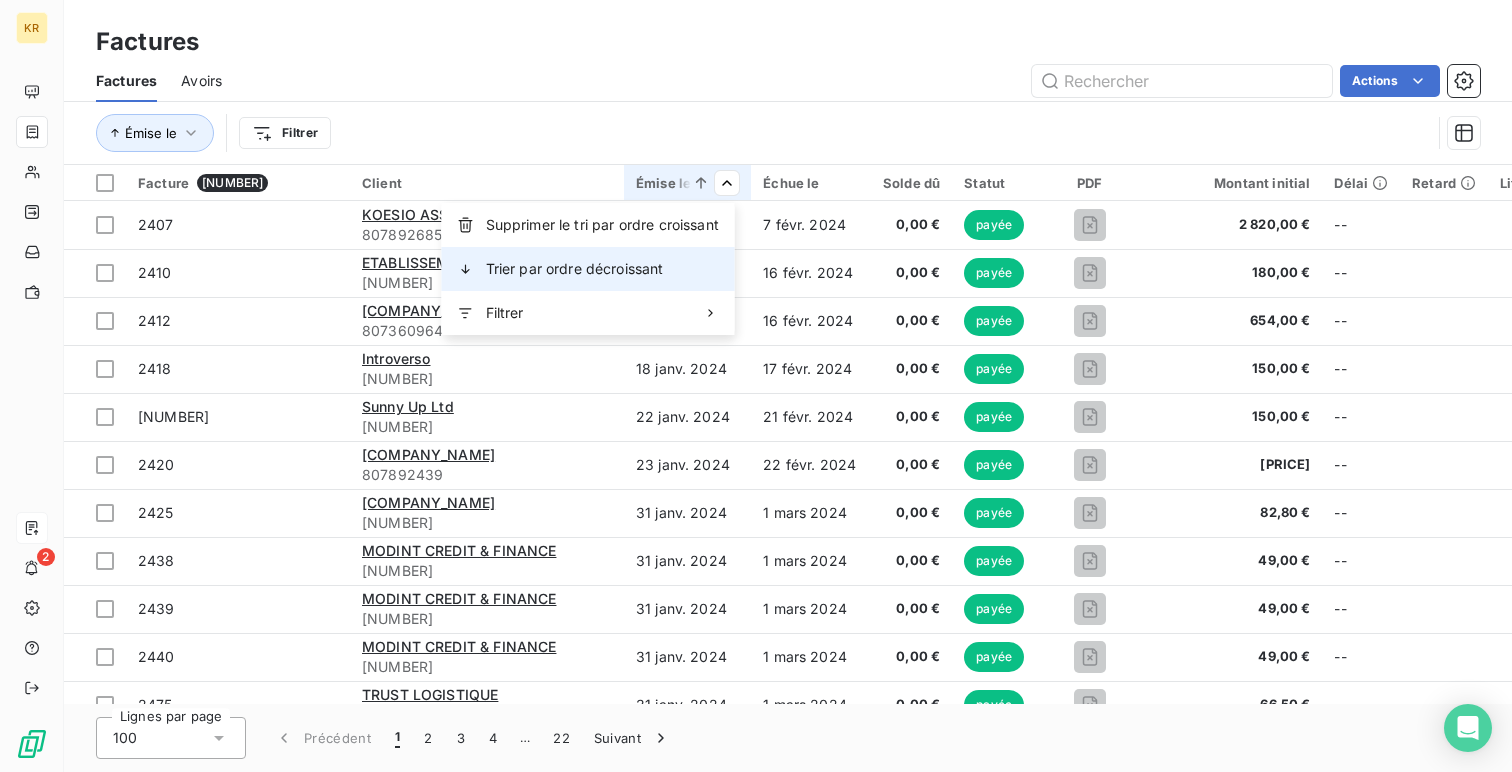 click on "Trier par ordre décroissant" at bounding box center [588, 269] 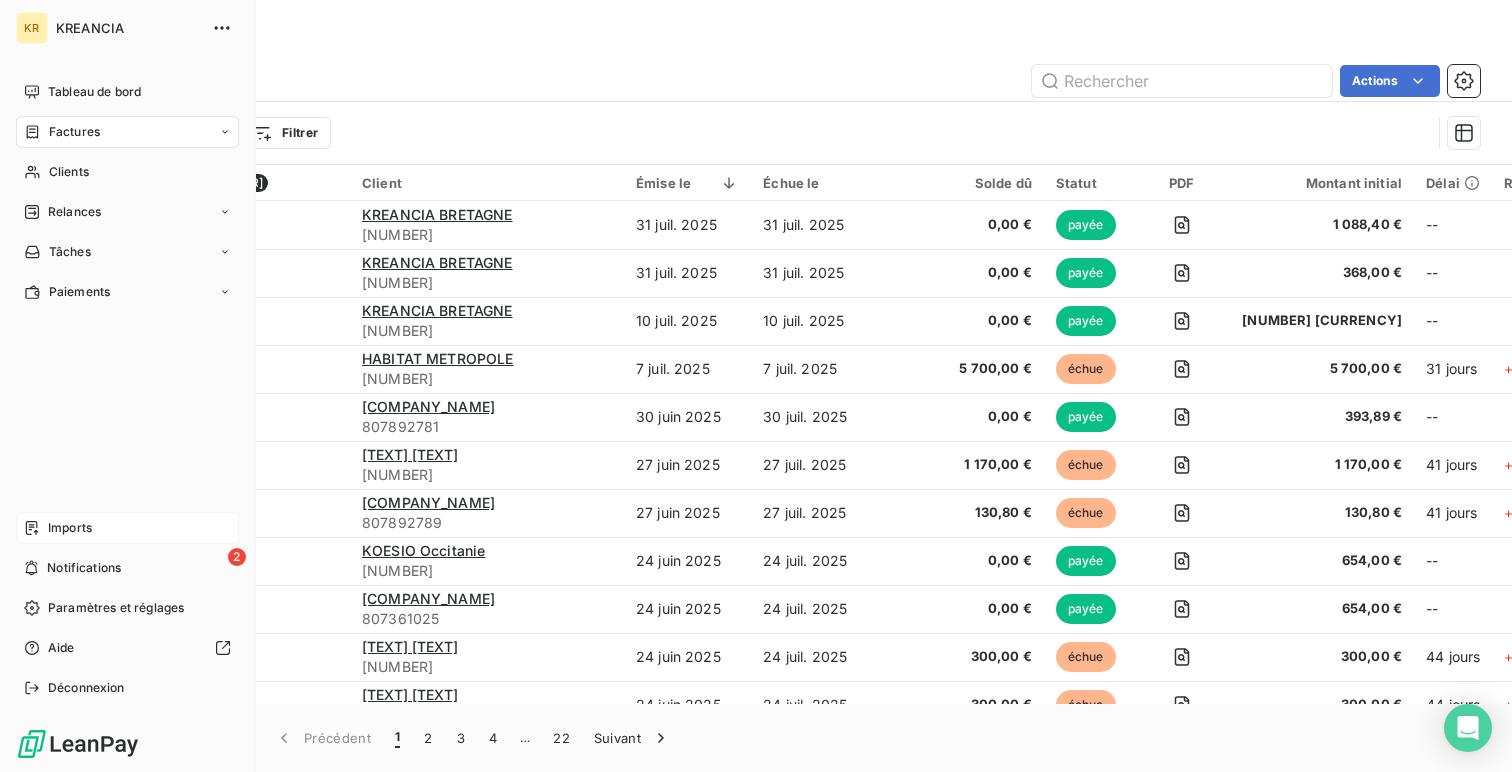 click 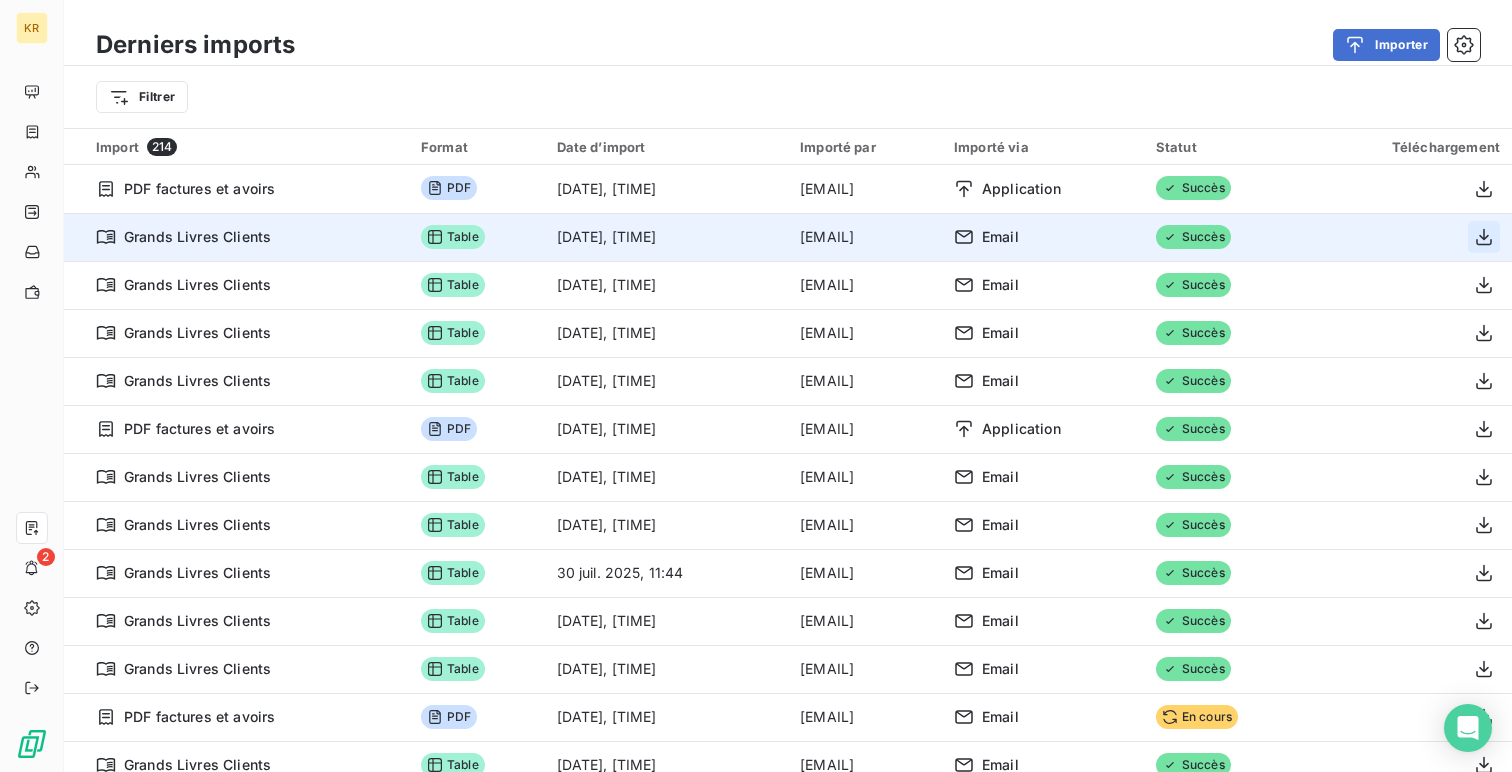 click 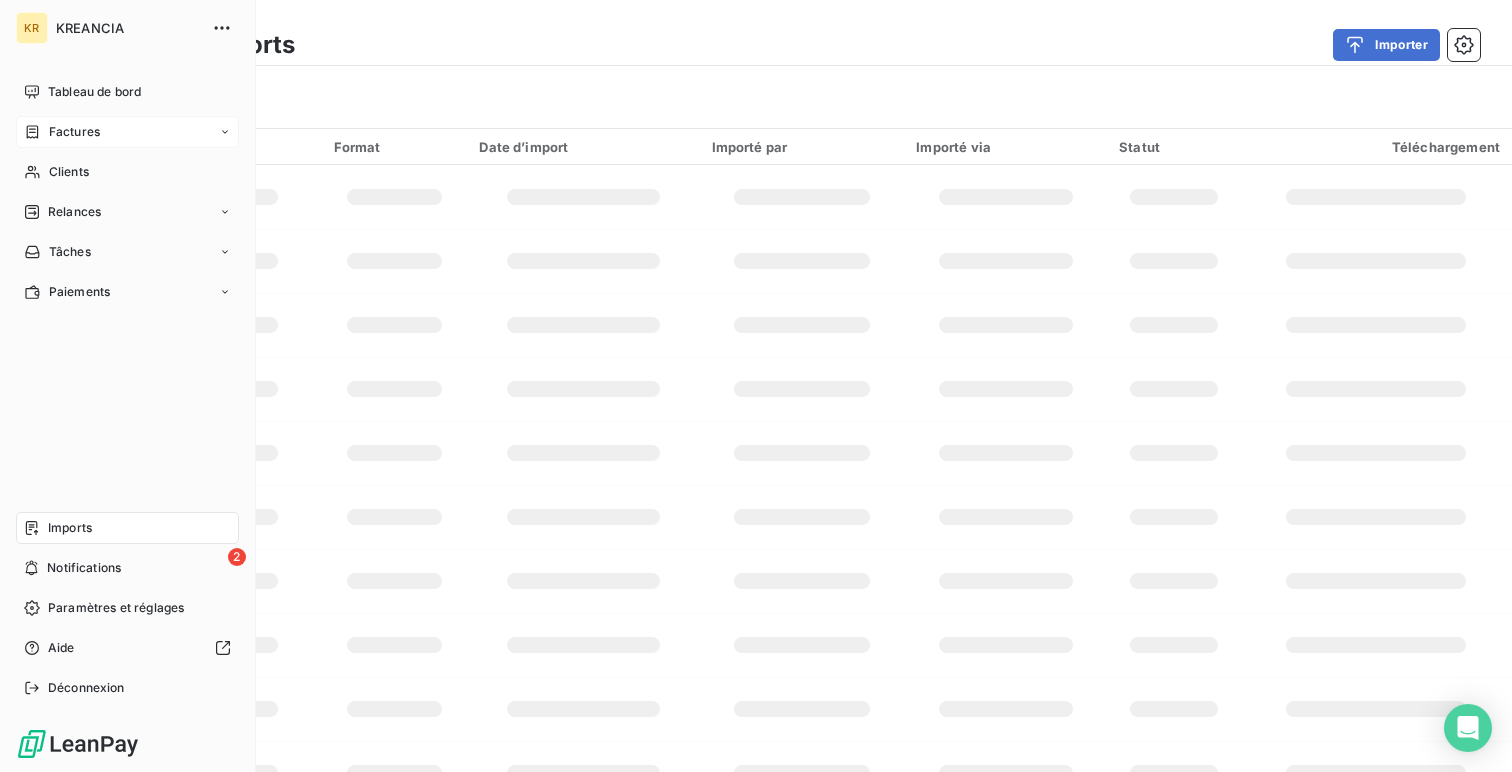 click on "Factures" at bounding box center [62, 132] 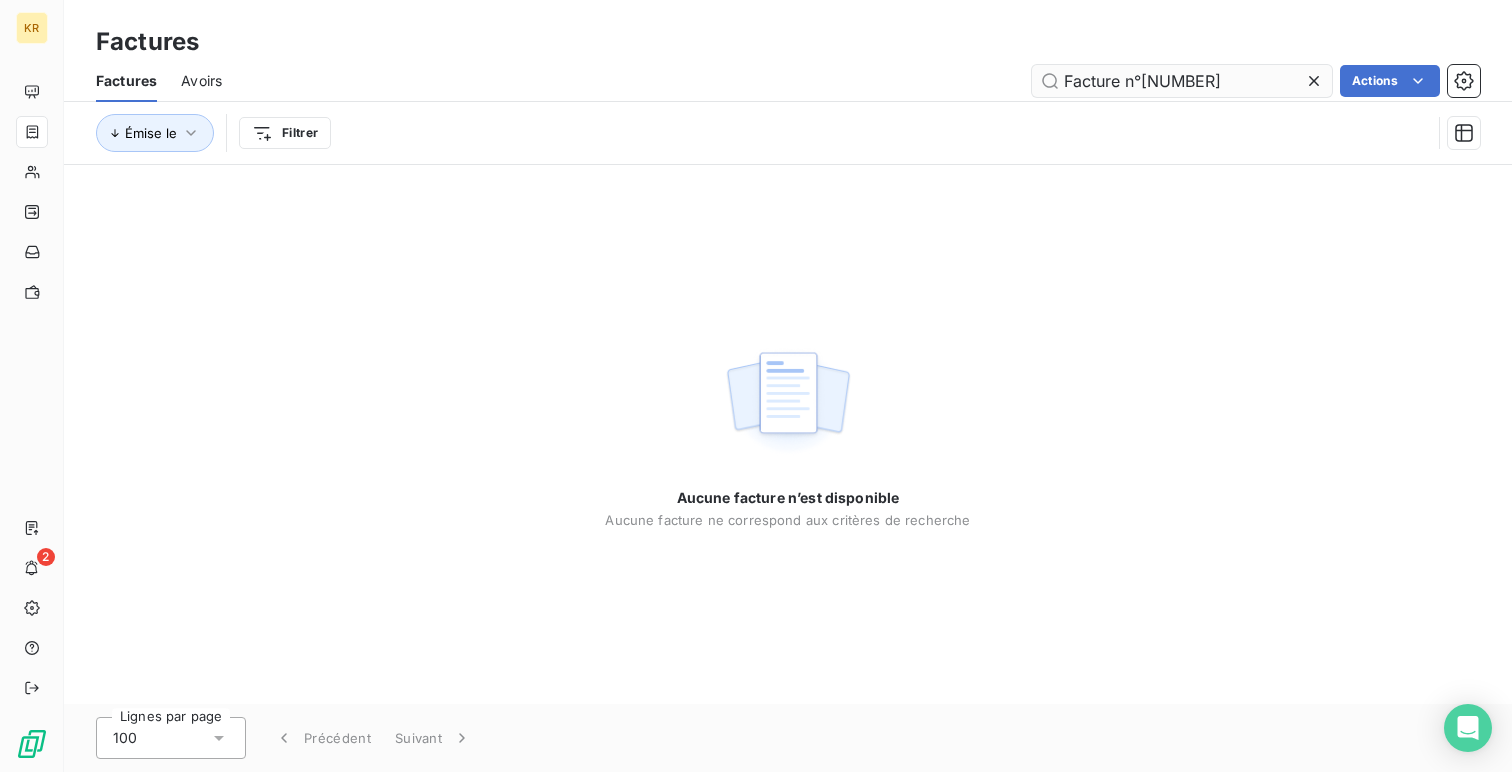 click on "Facture n°[NUMBER]" at bounding box center (1182, 81) 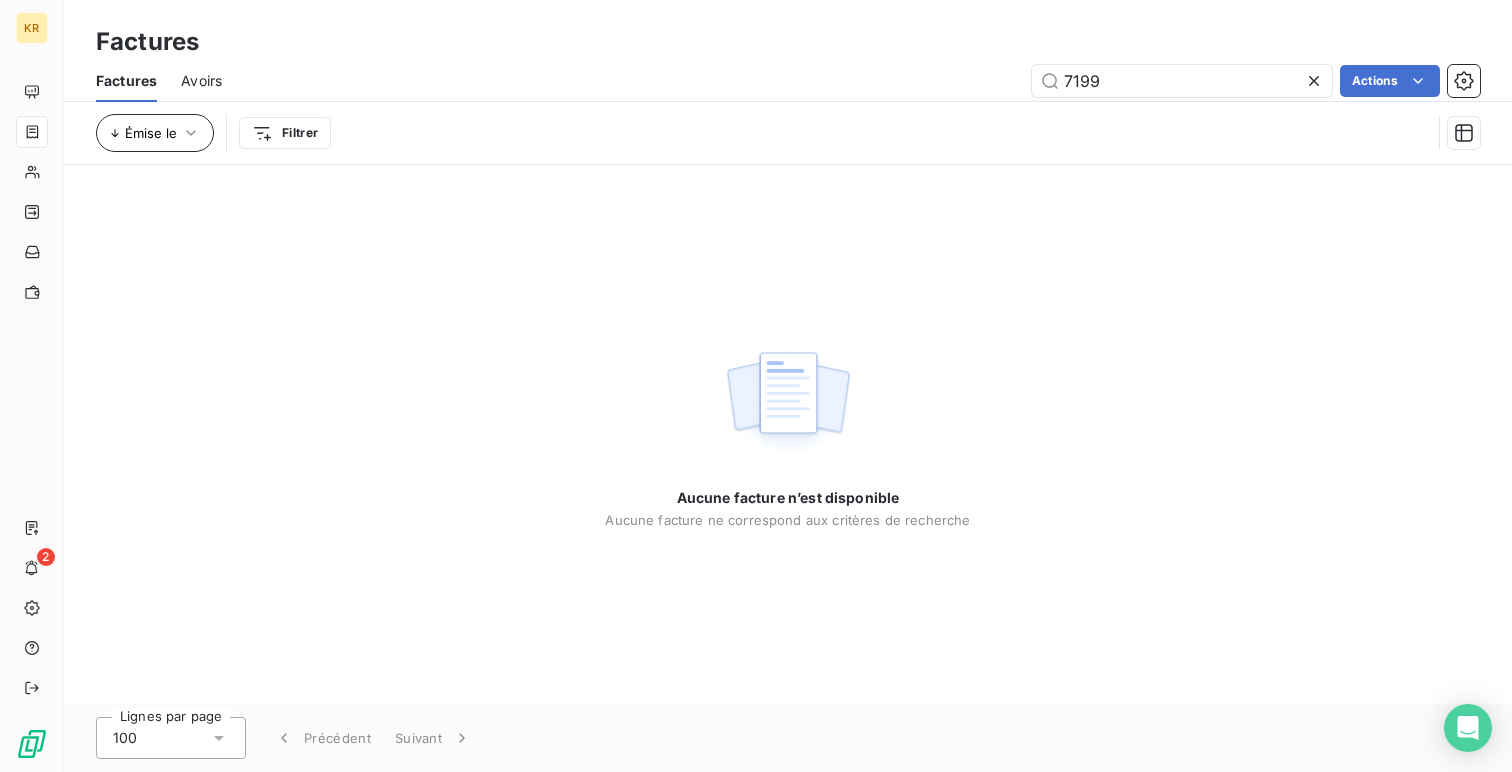 type on "7199" 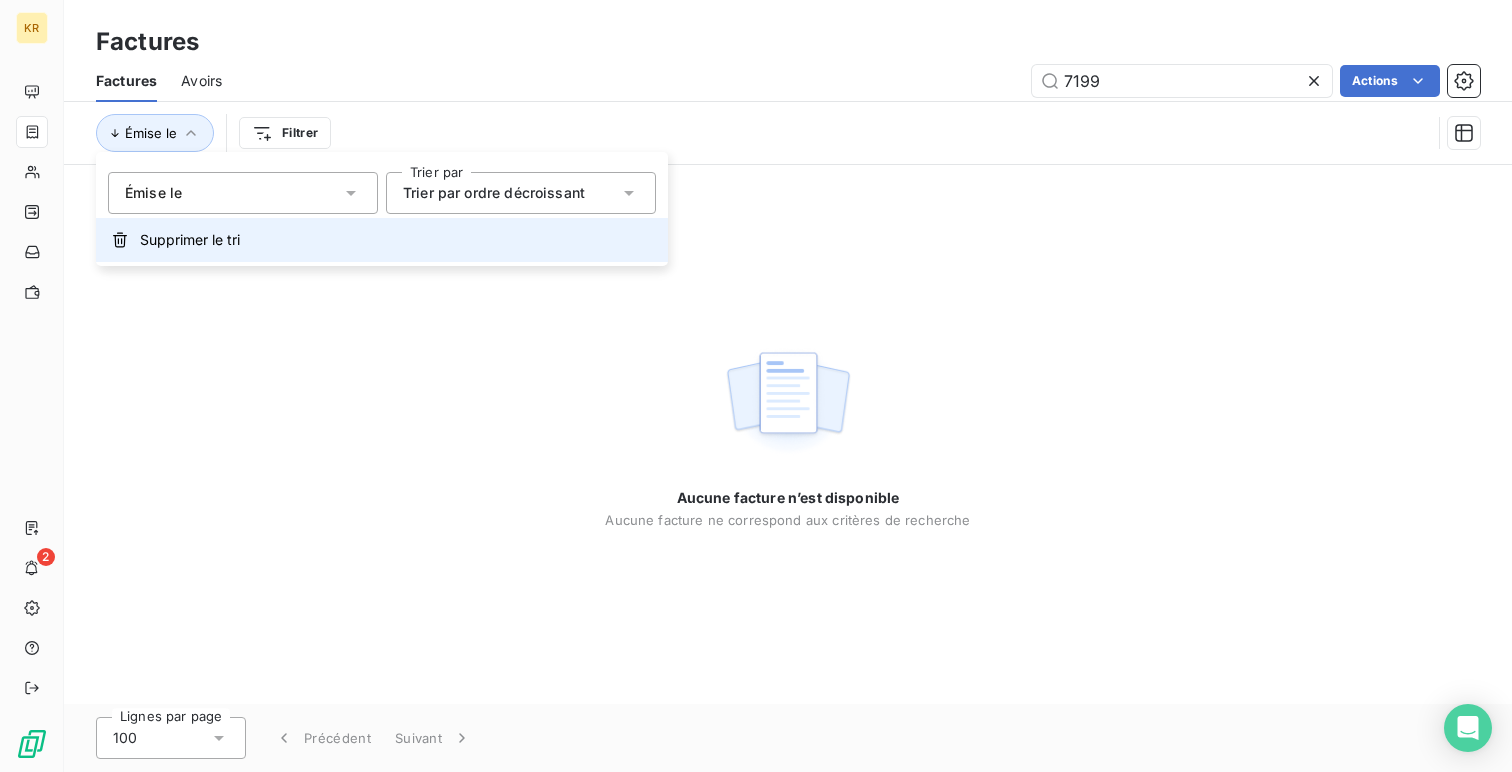 click on "Supprimer le tri" at bounding box center [190, 240] 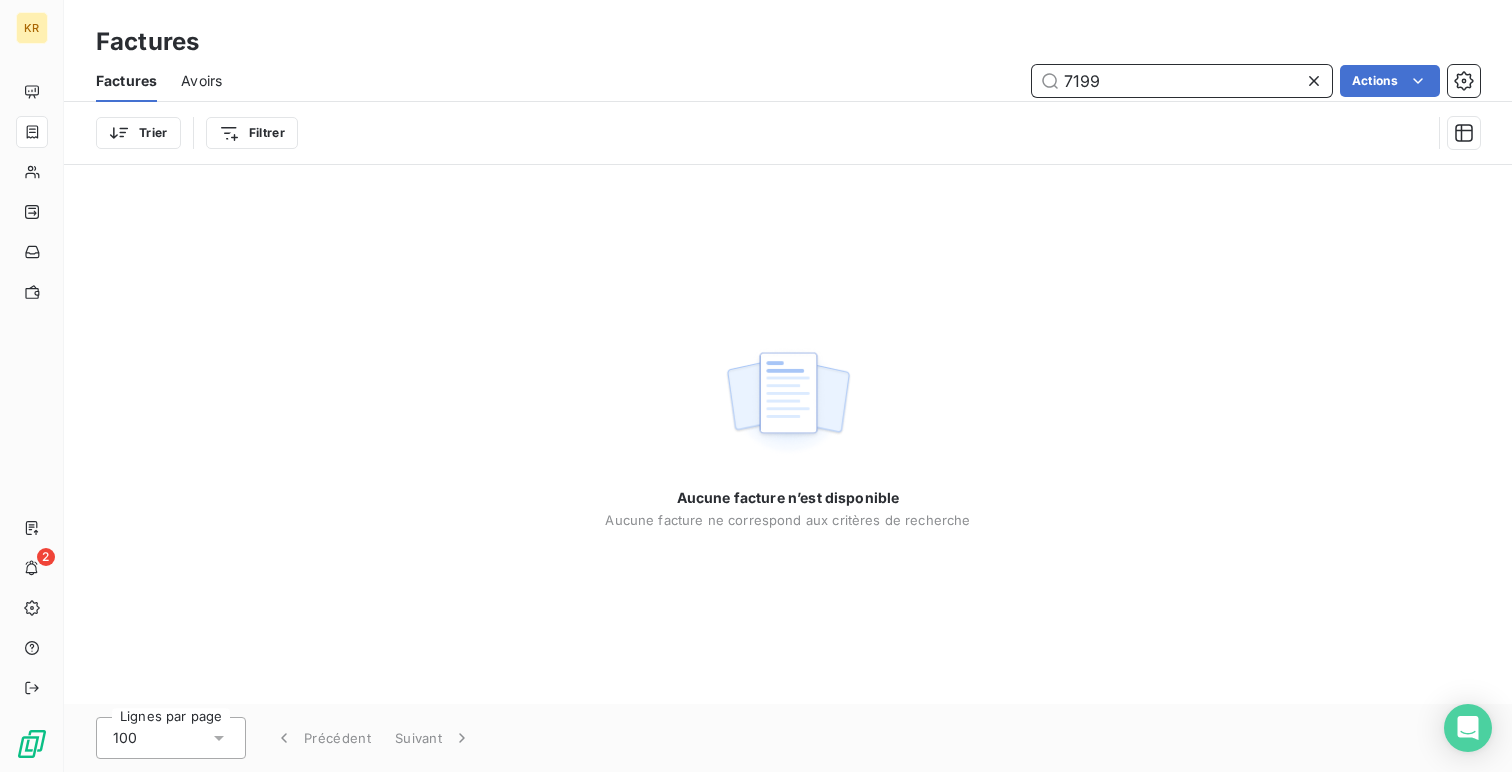 click on "7199" at bounding box center [1182, 81] 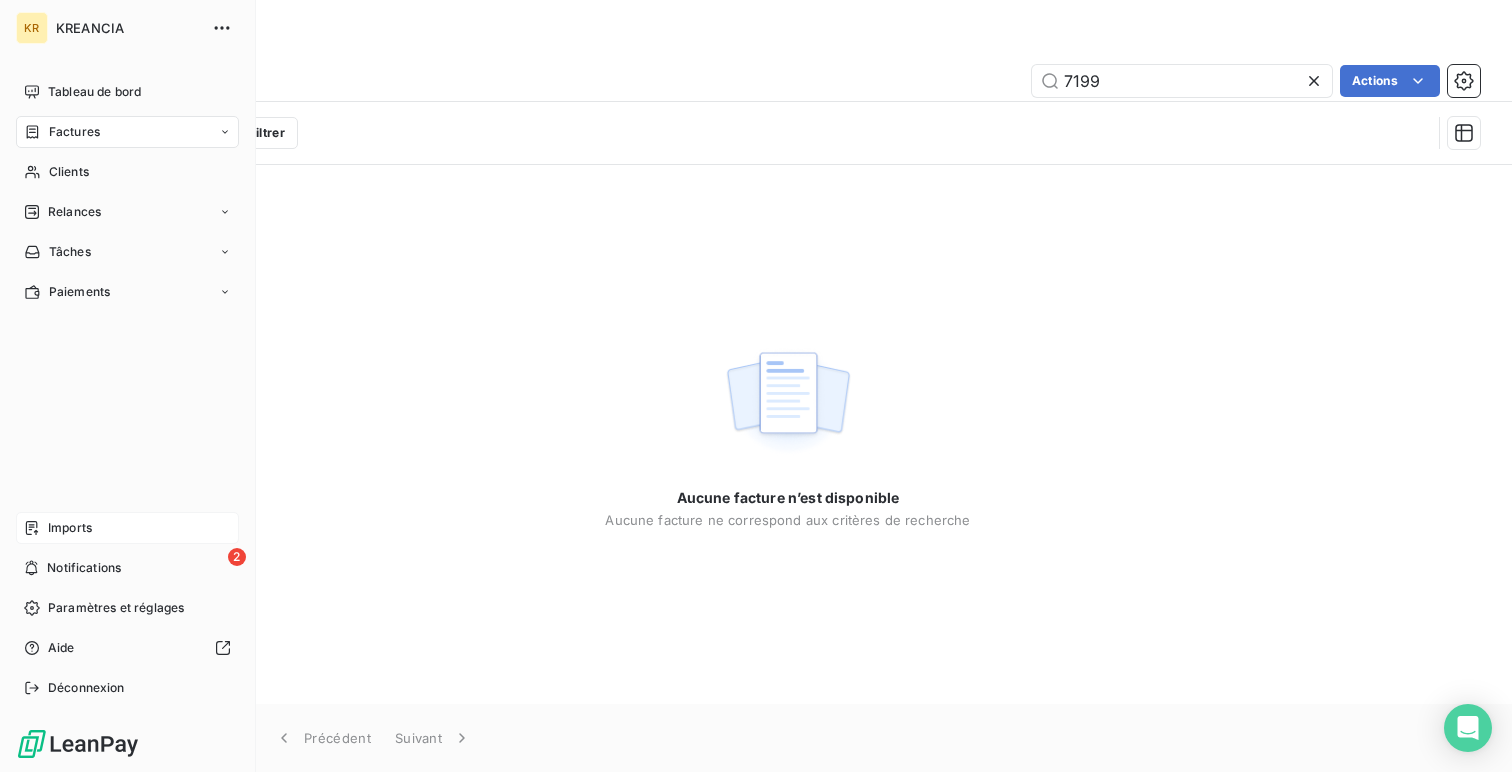 click on "Imports" at bounding box center (127, 528) 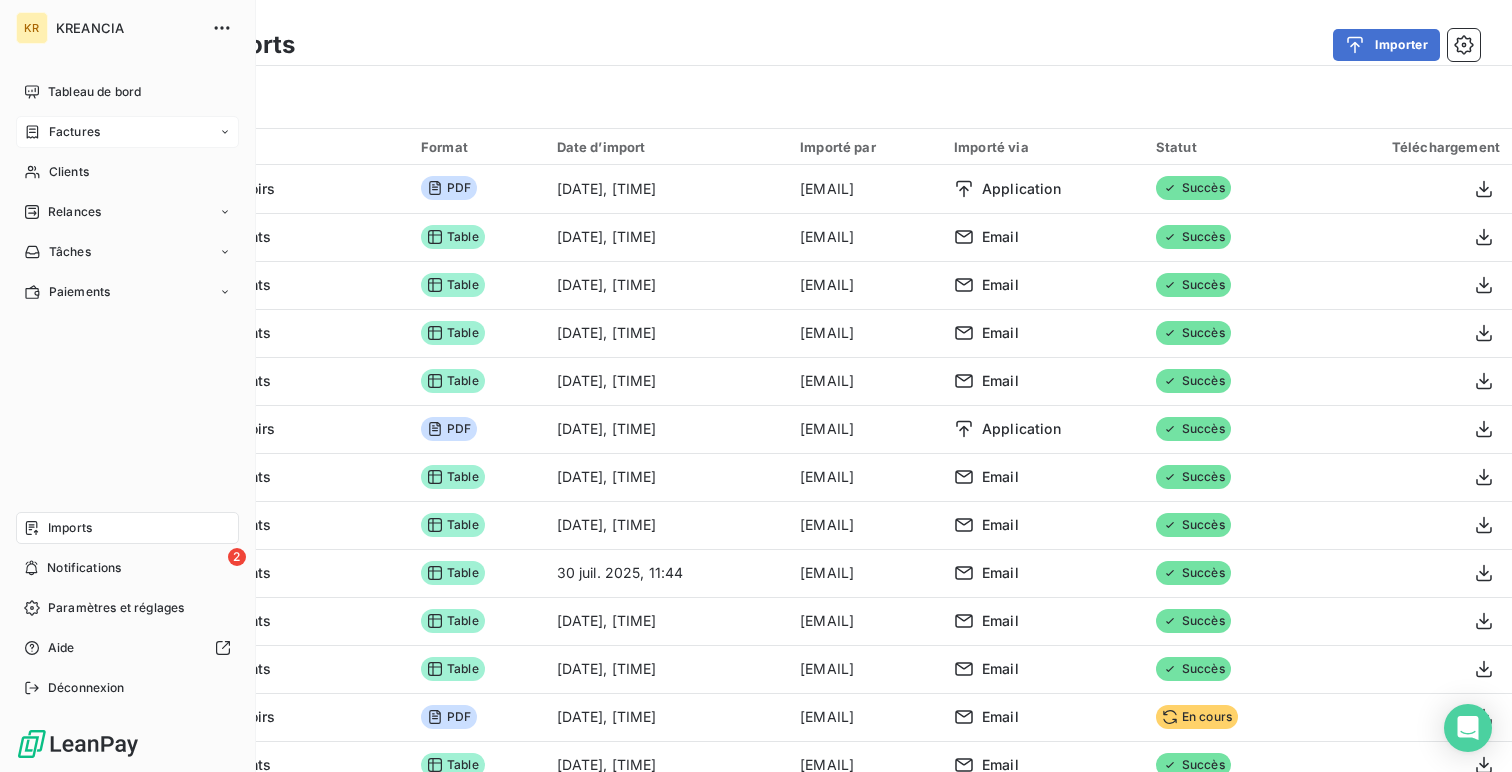 click on "Factures" at bounding box center [62, 132] 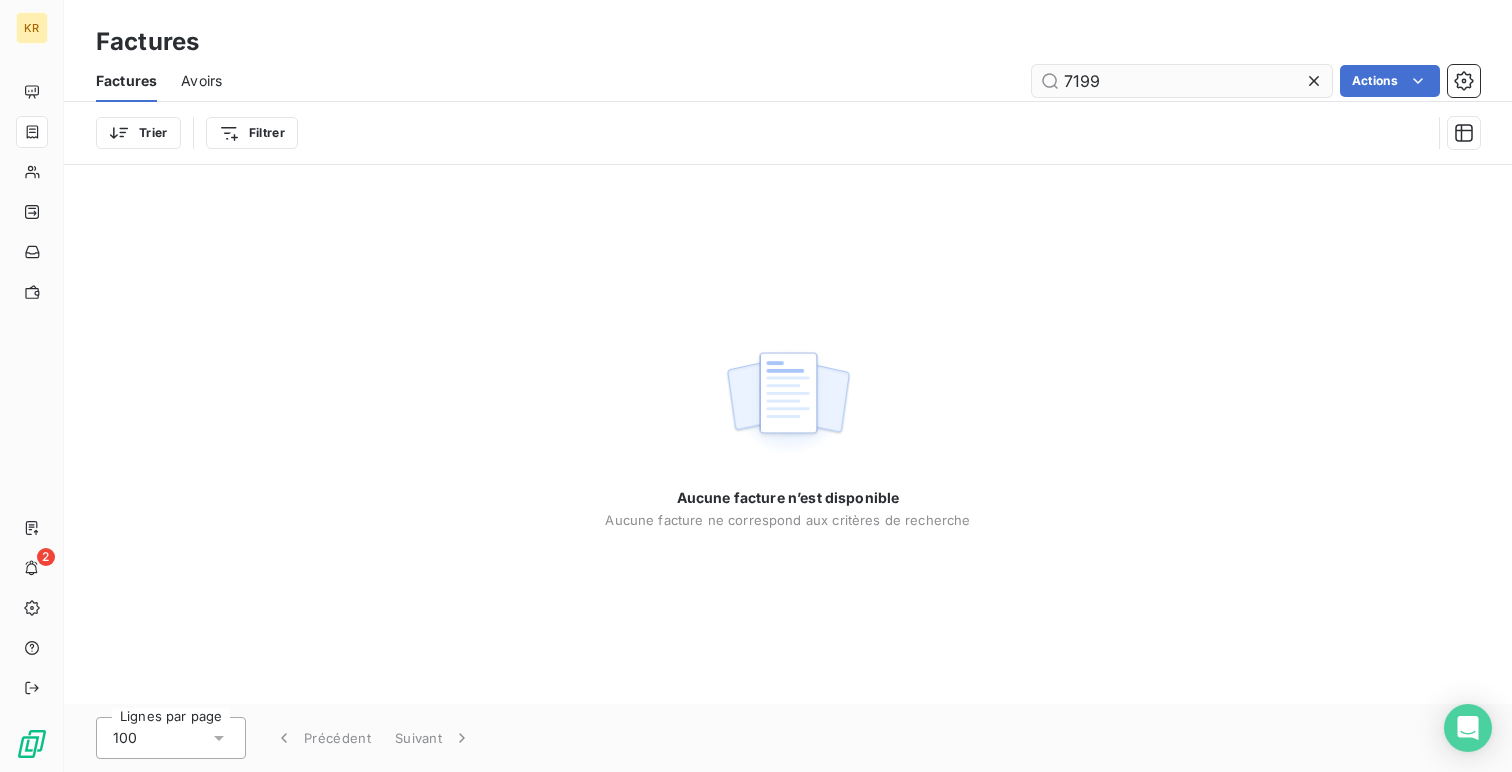 click on "7199" at bounding box center [1182, 81] 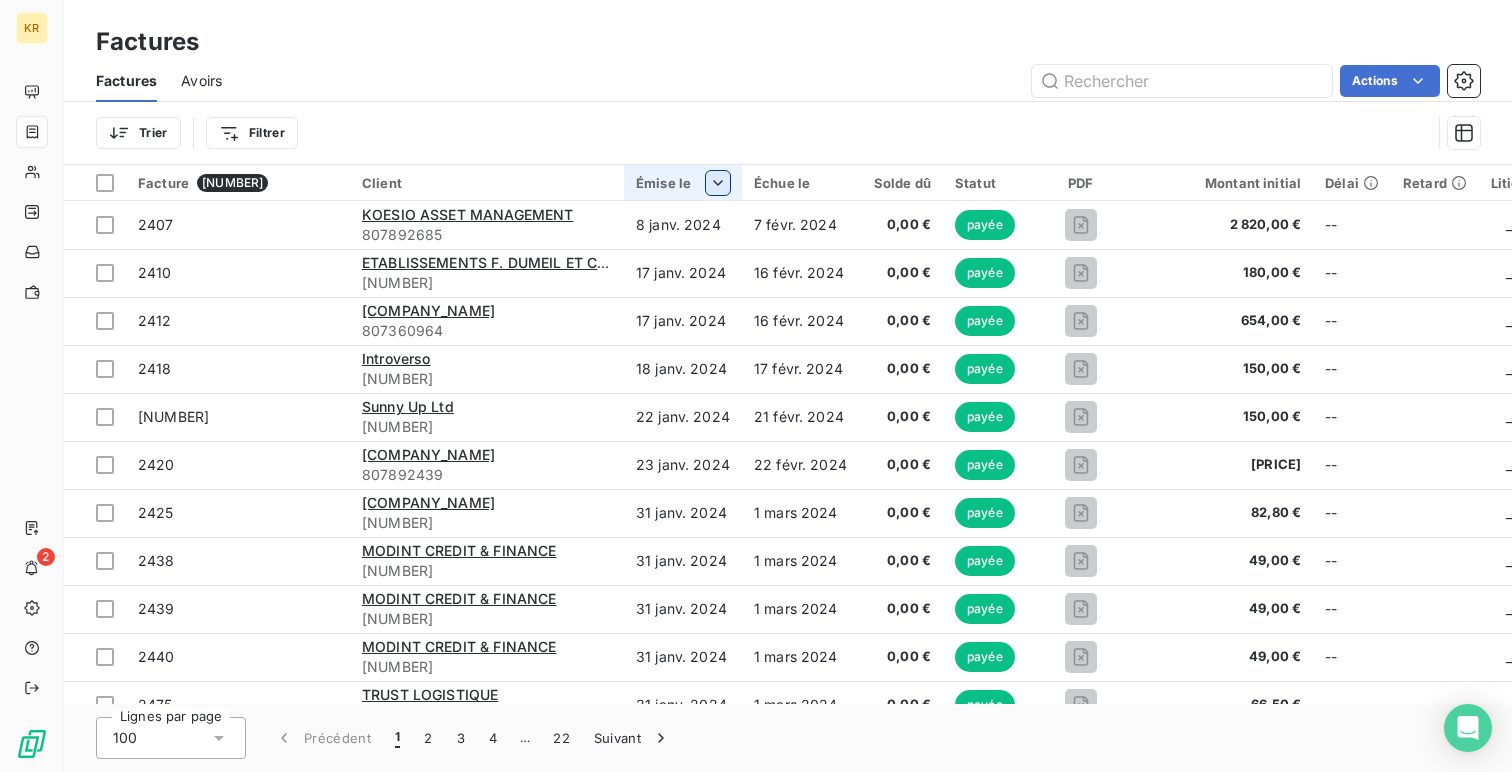 type 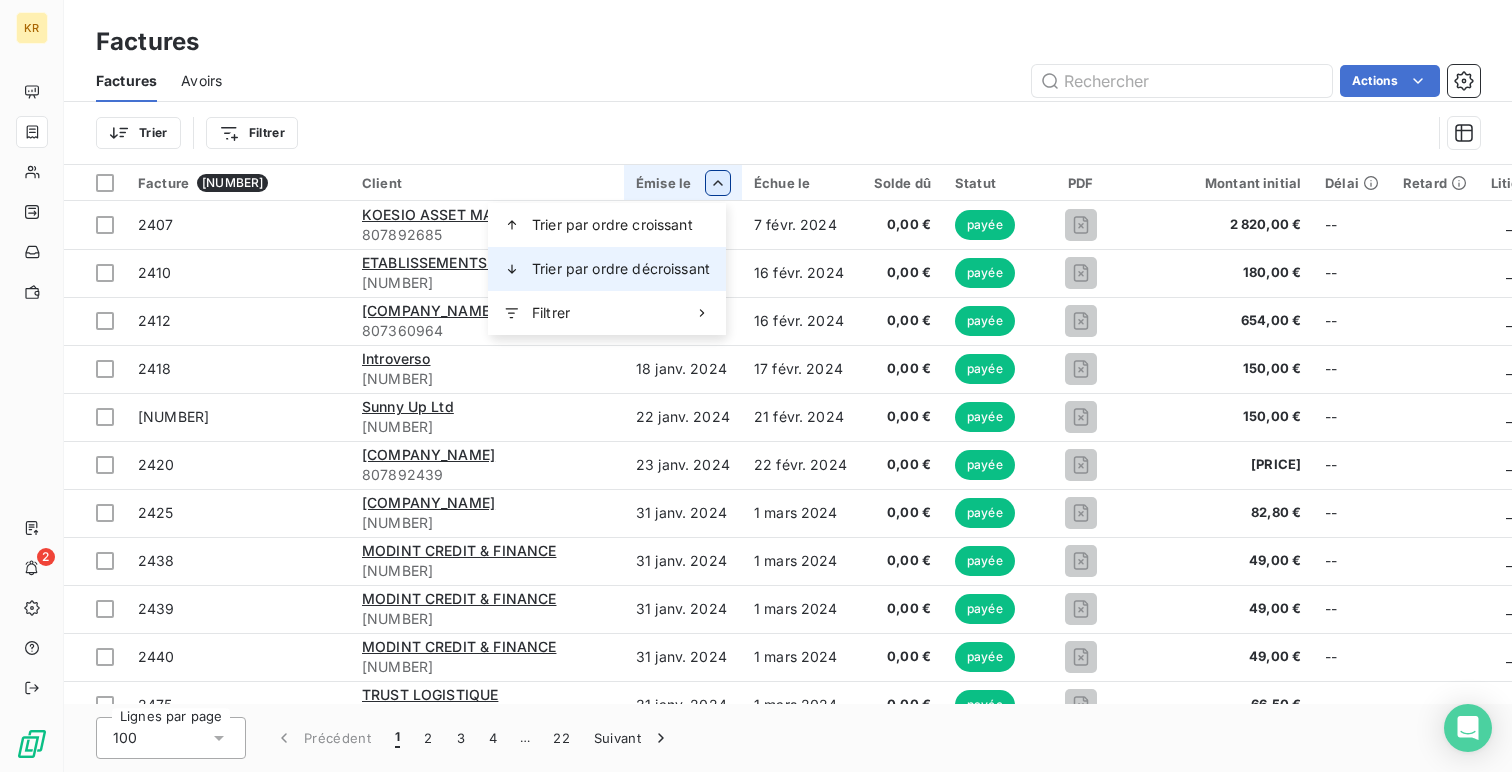 click on "Trier par ordre décroissant" at bounding box center [621, 269] 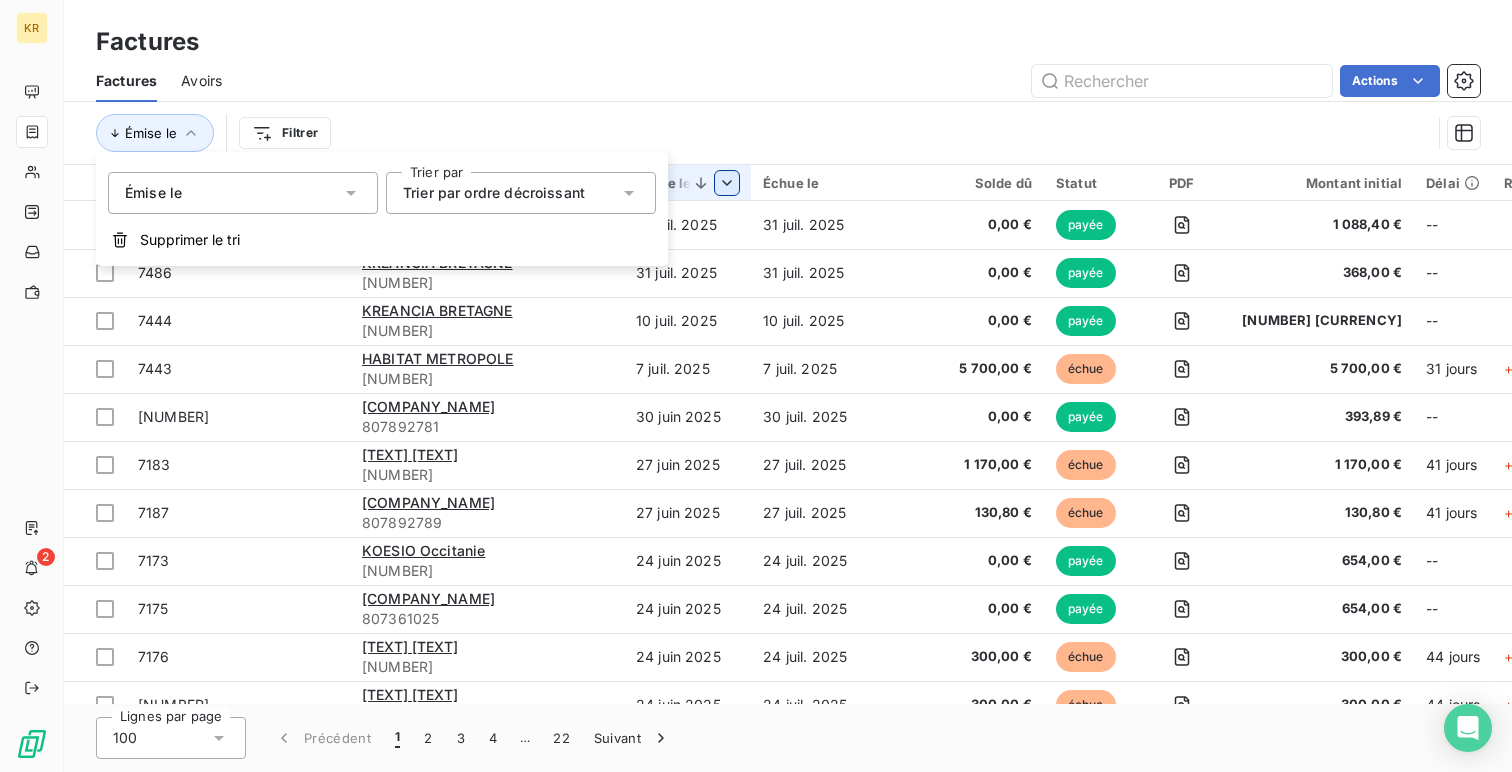click on "Émise le Filtrer" at bounding box center [763, 133] 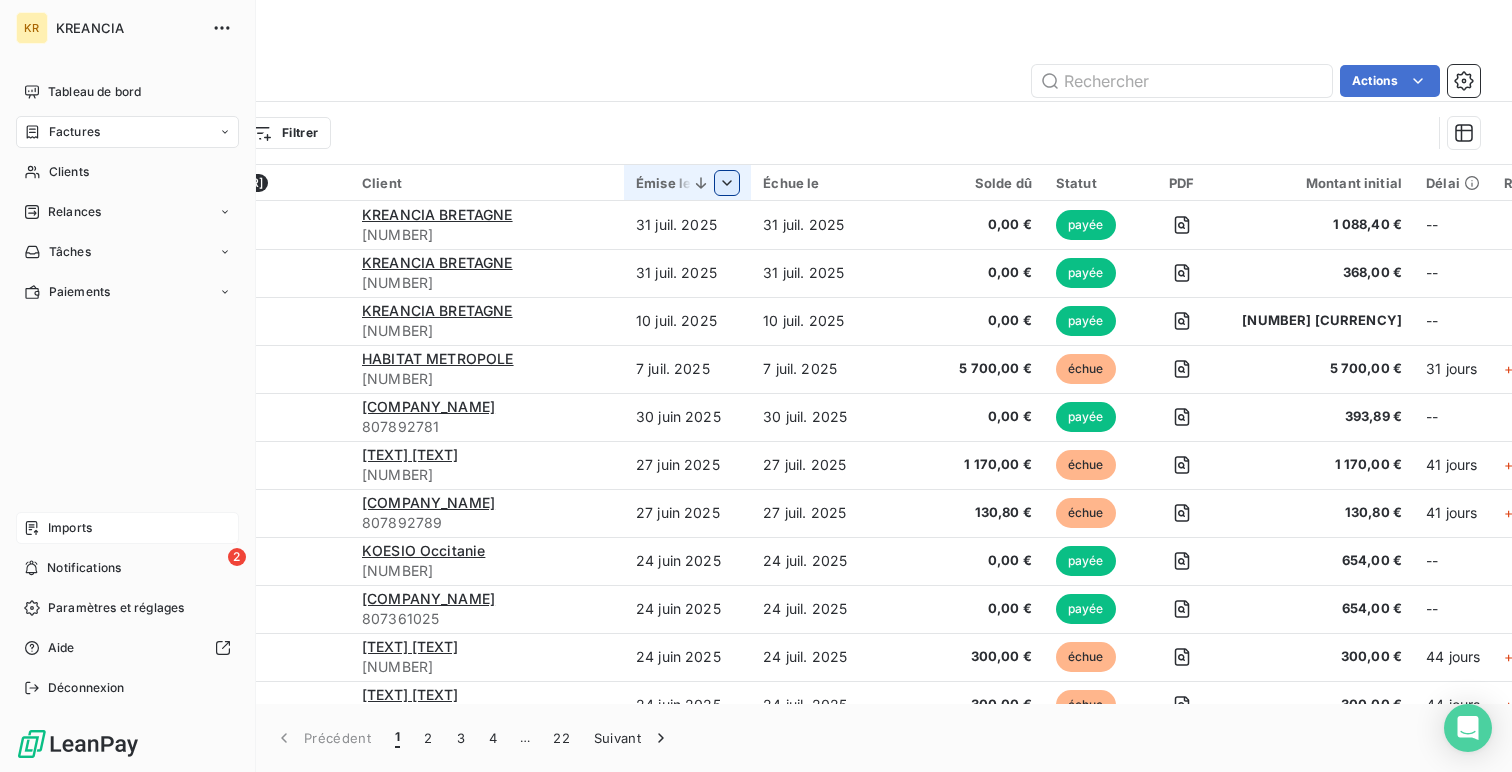 click on "Imports" at bounding box center [127, 528] 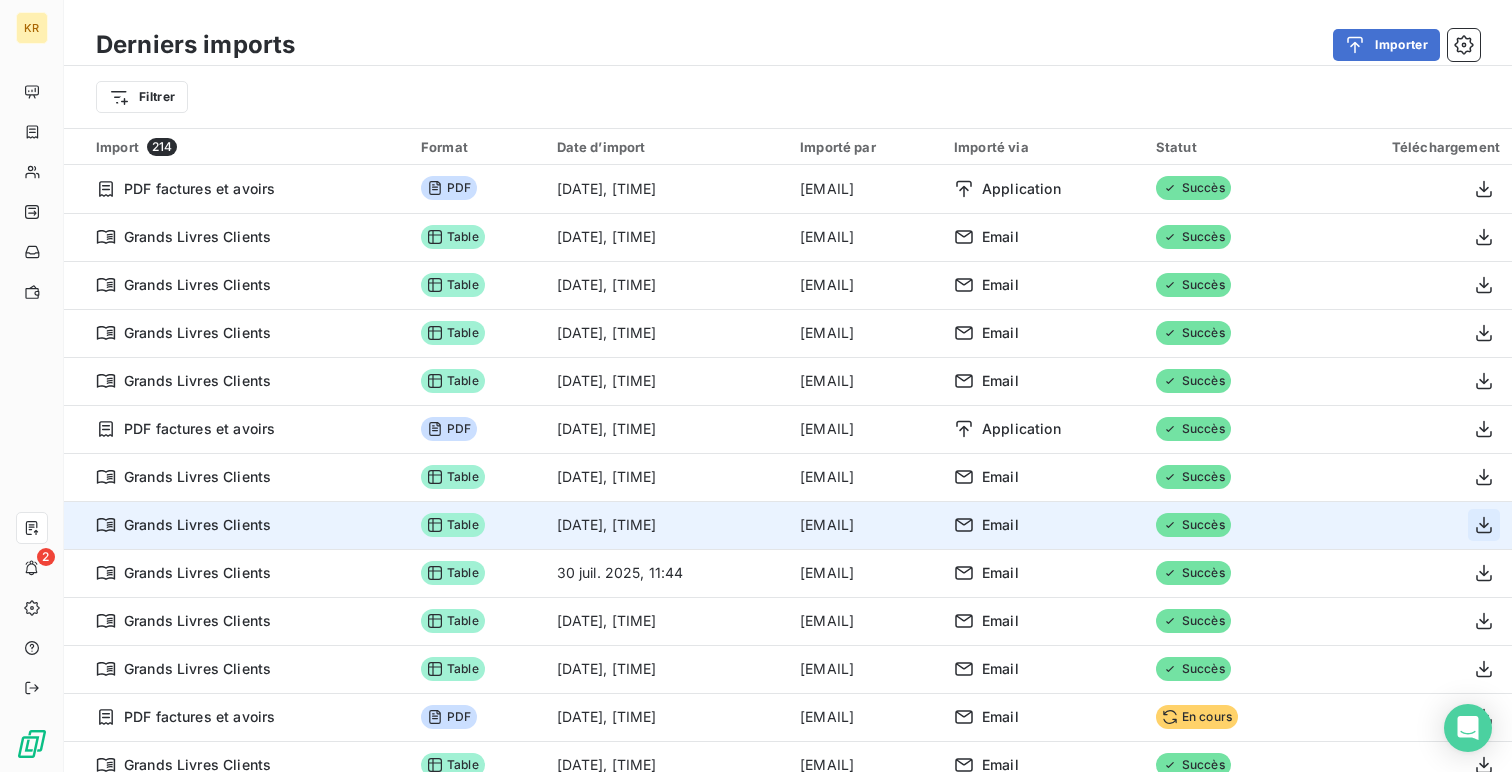 click 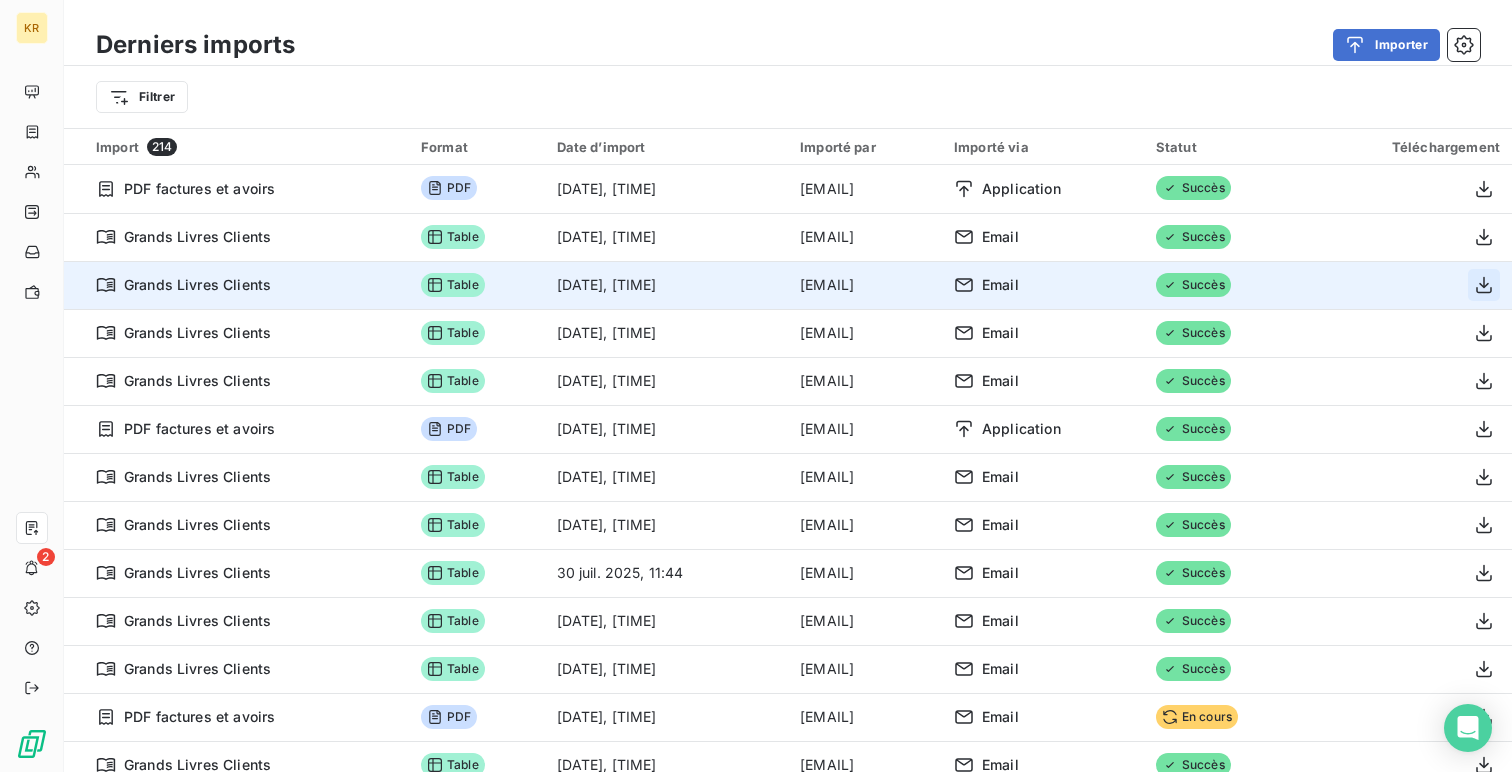 click 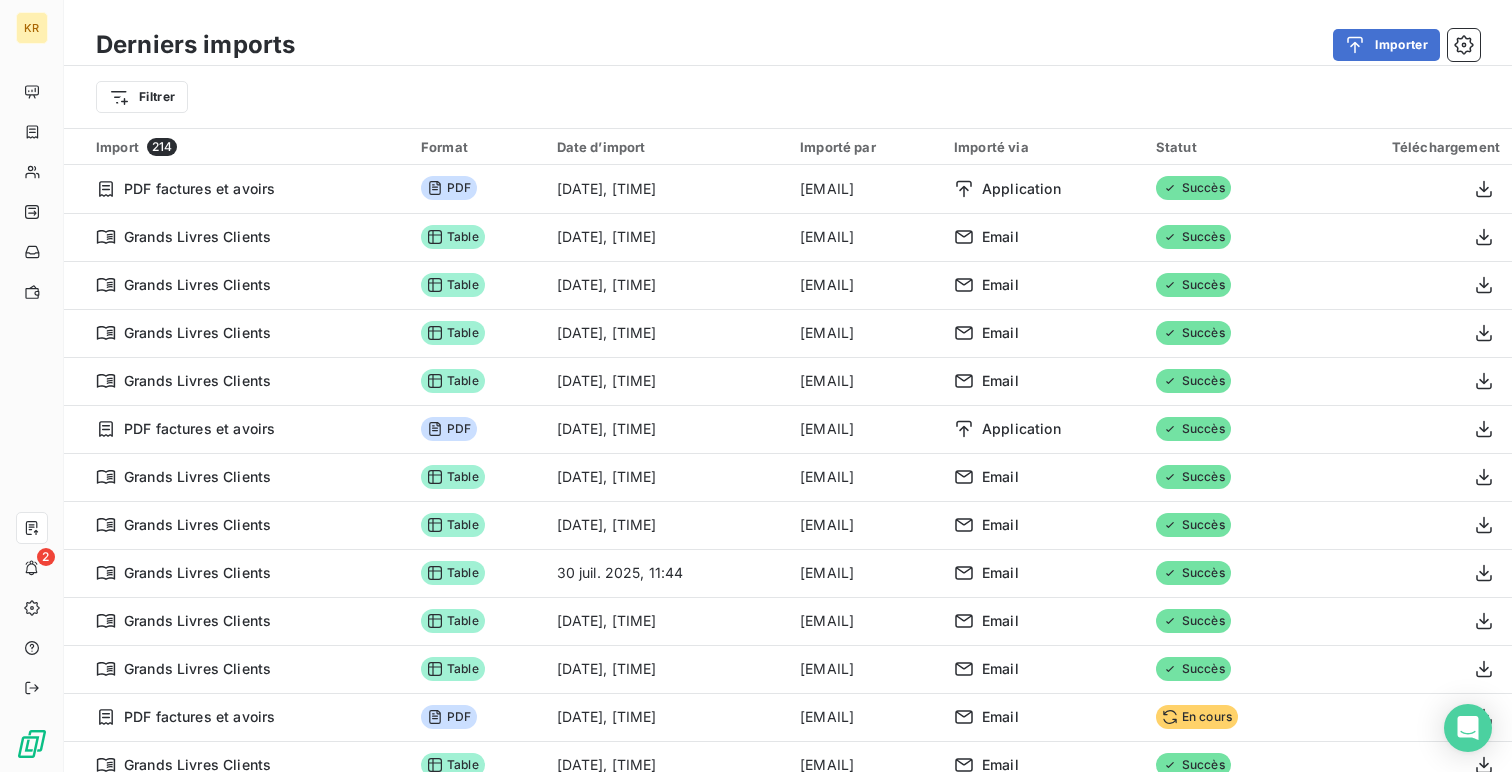 click on "Importer" at bounding box center (899, 45) 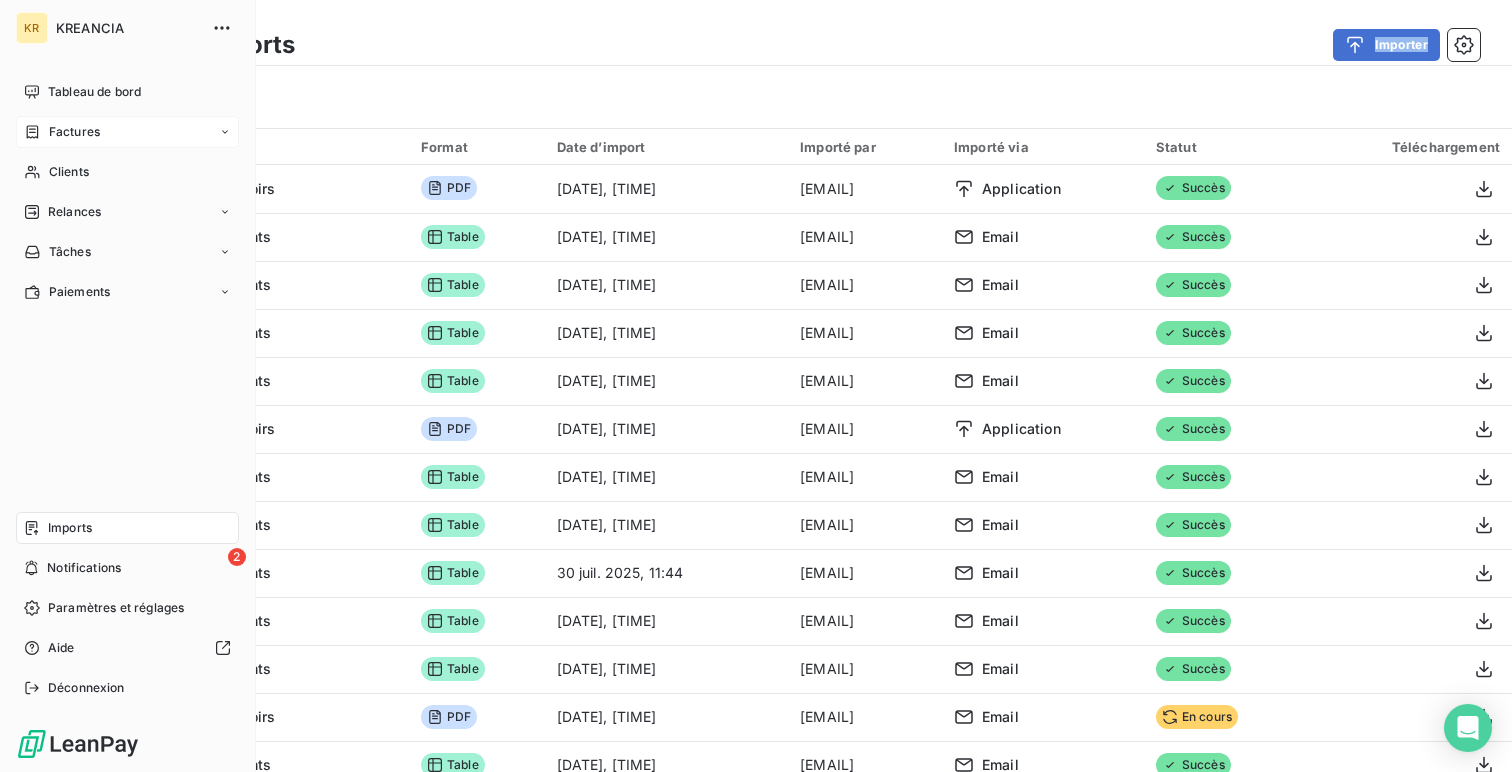 click on "Factures" at bounding box center (74, 132) 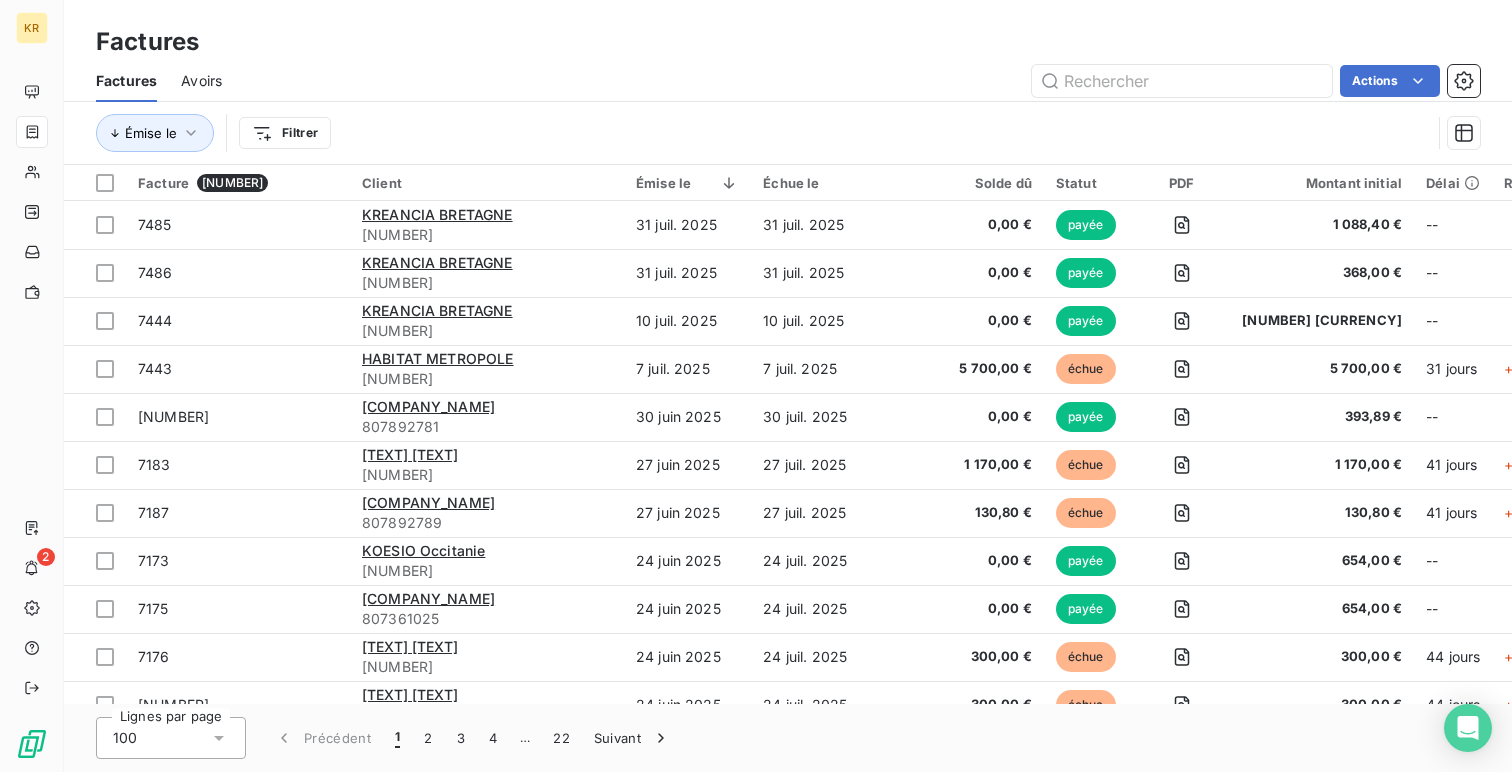 type on "7232" 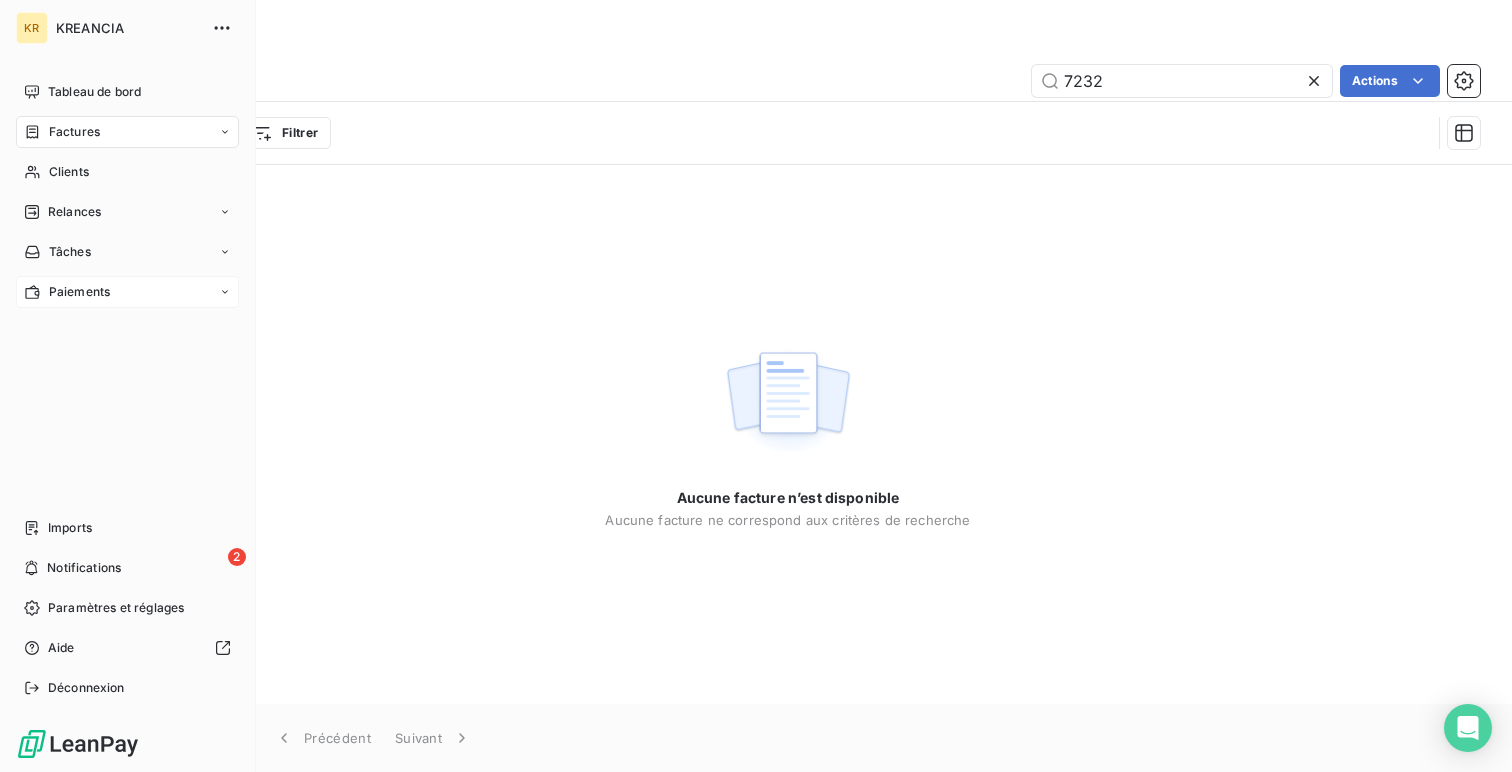 click on "Paiements" at bounding box center (79, 292) 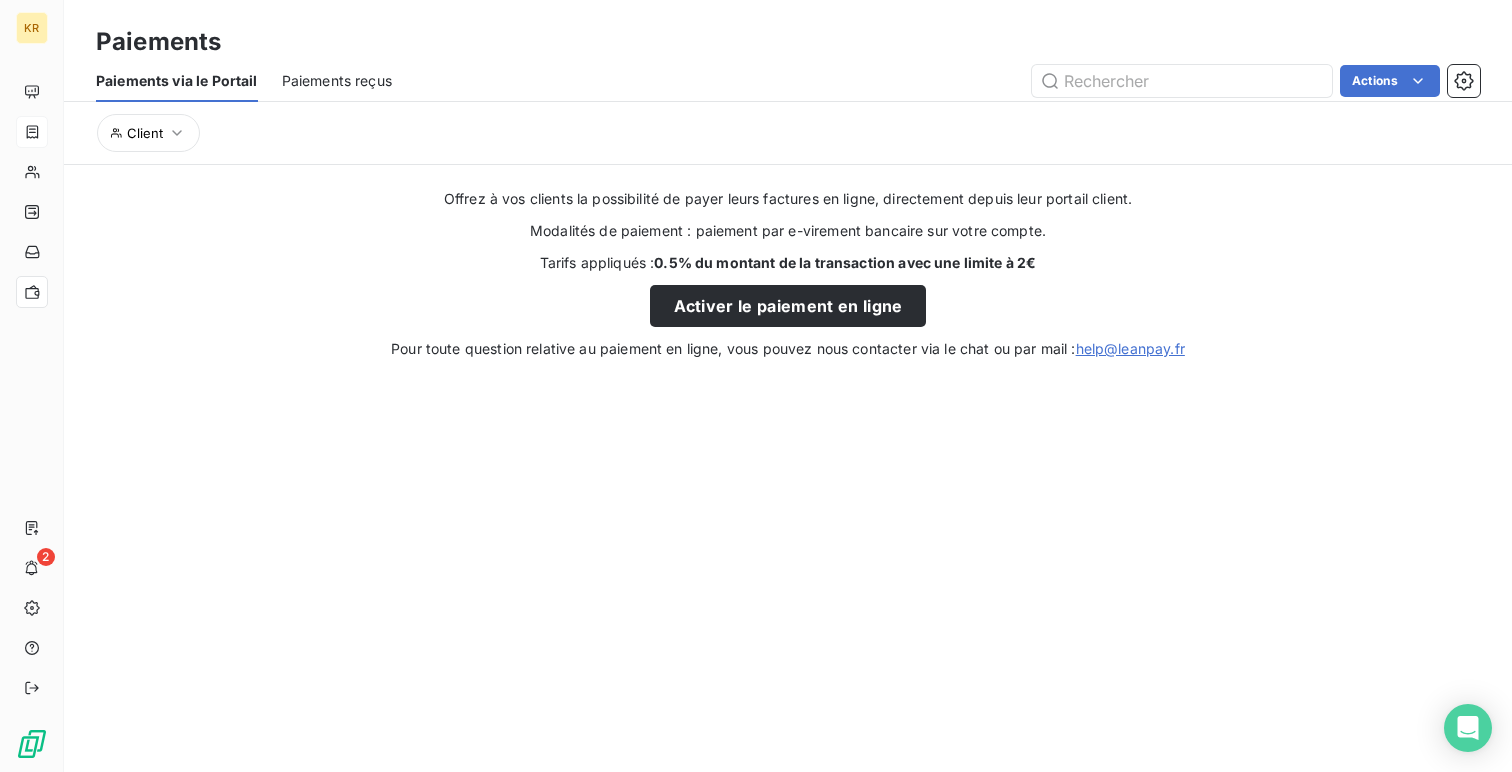 click on "Paiements reçus" at bounding box center (337, 81) 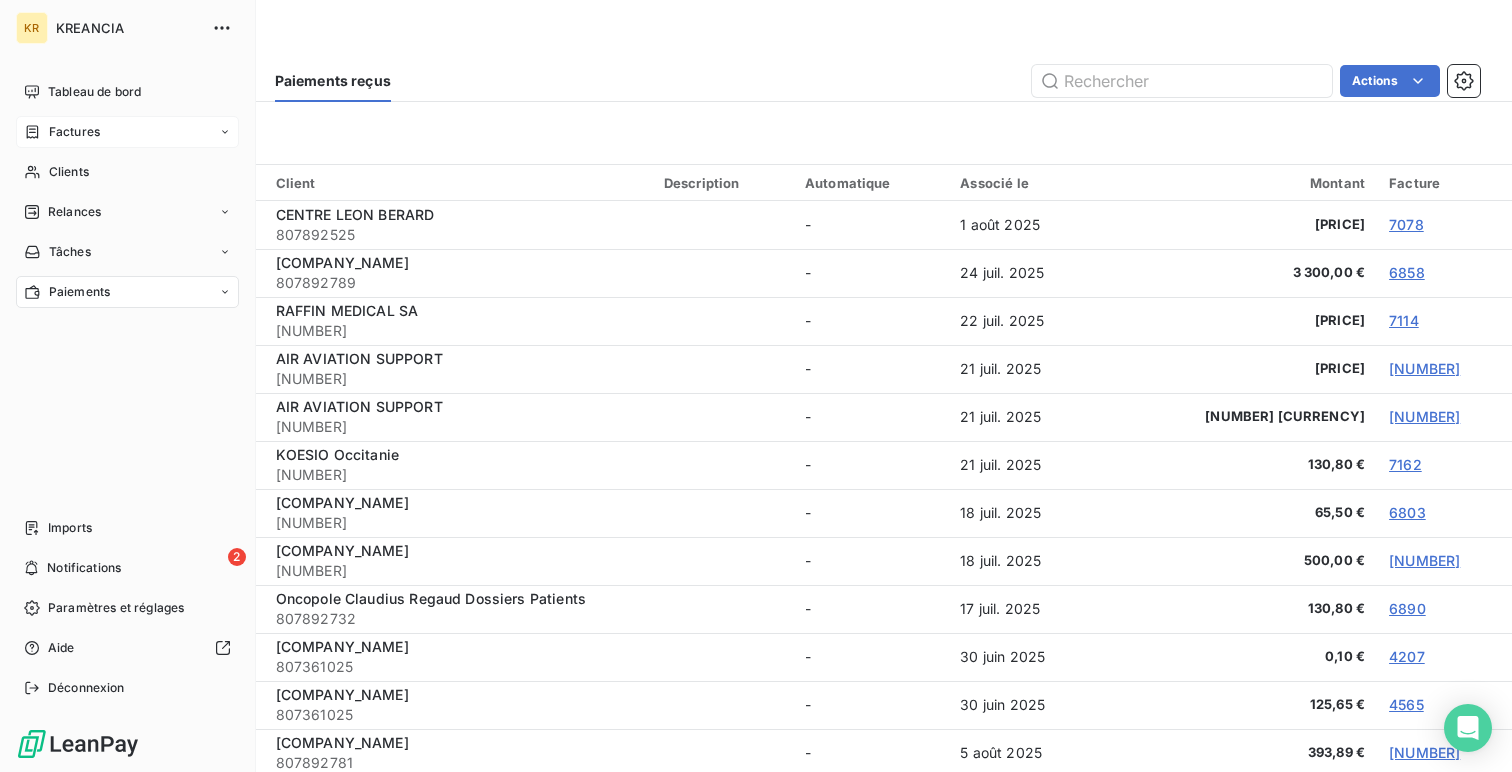 click on "Factures" at bounding box center [127, 132] 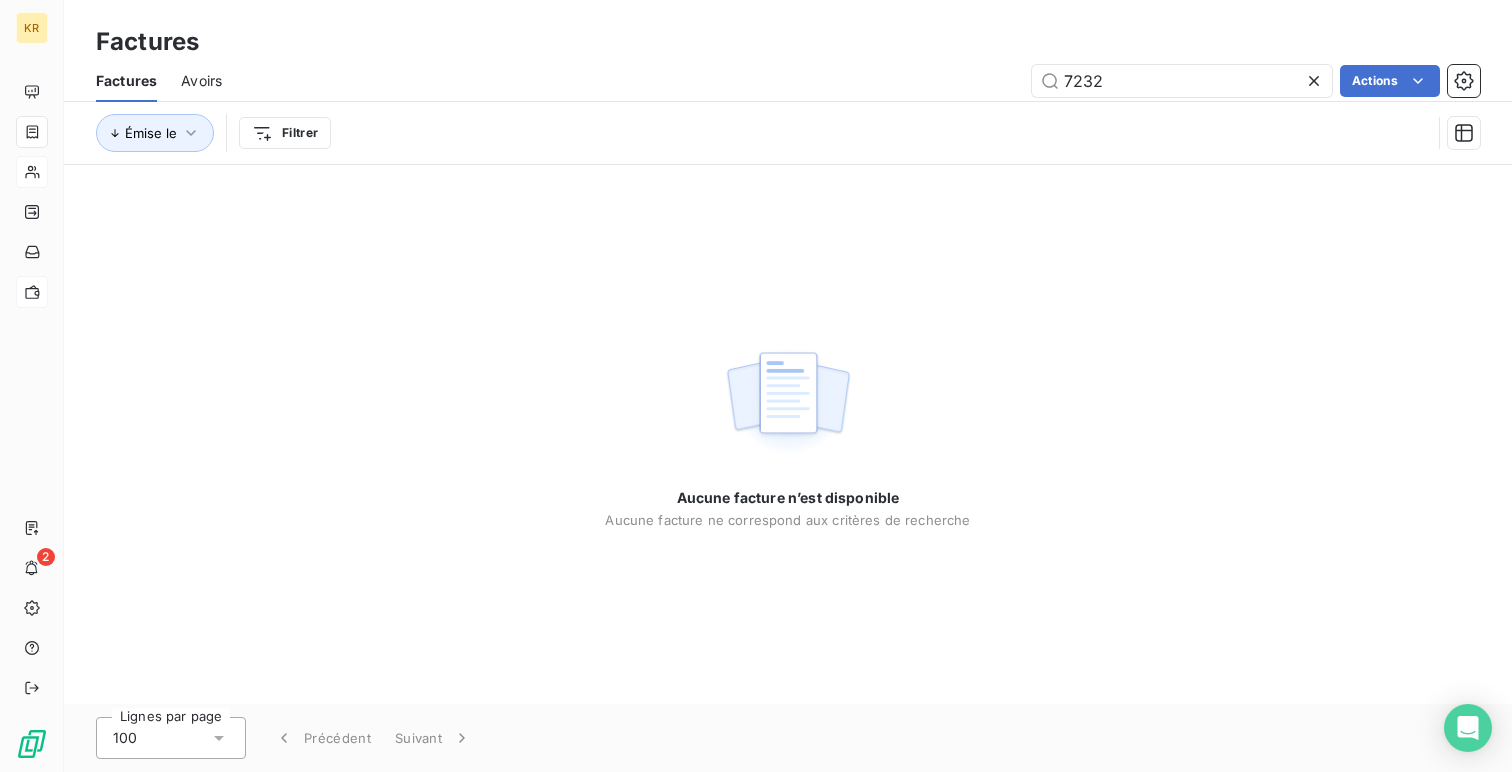 click 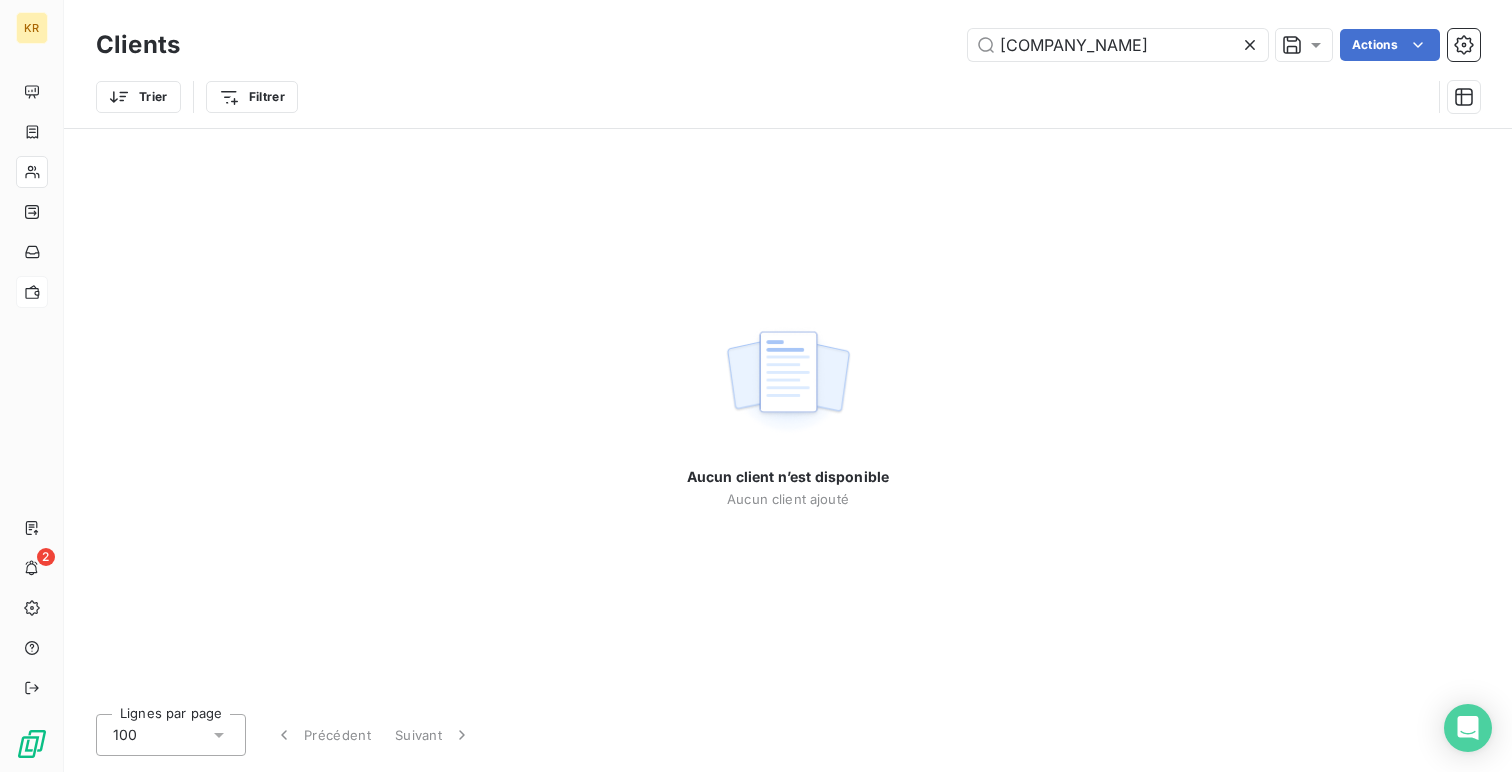 type on "[COMPANY_NAME]" 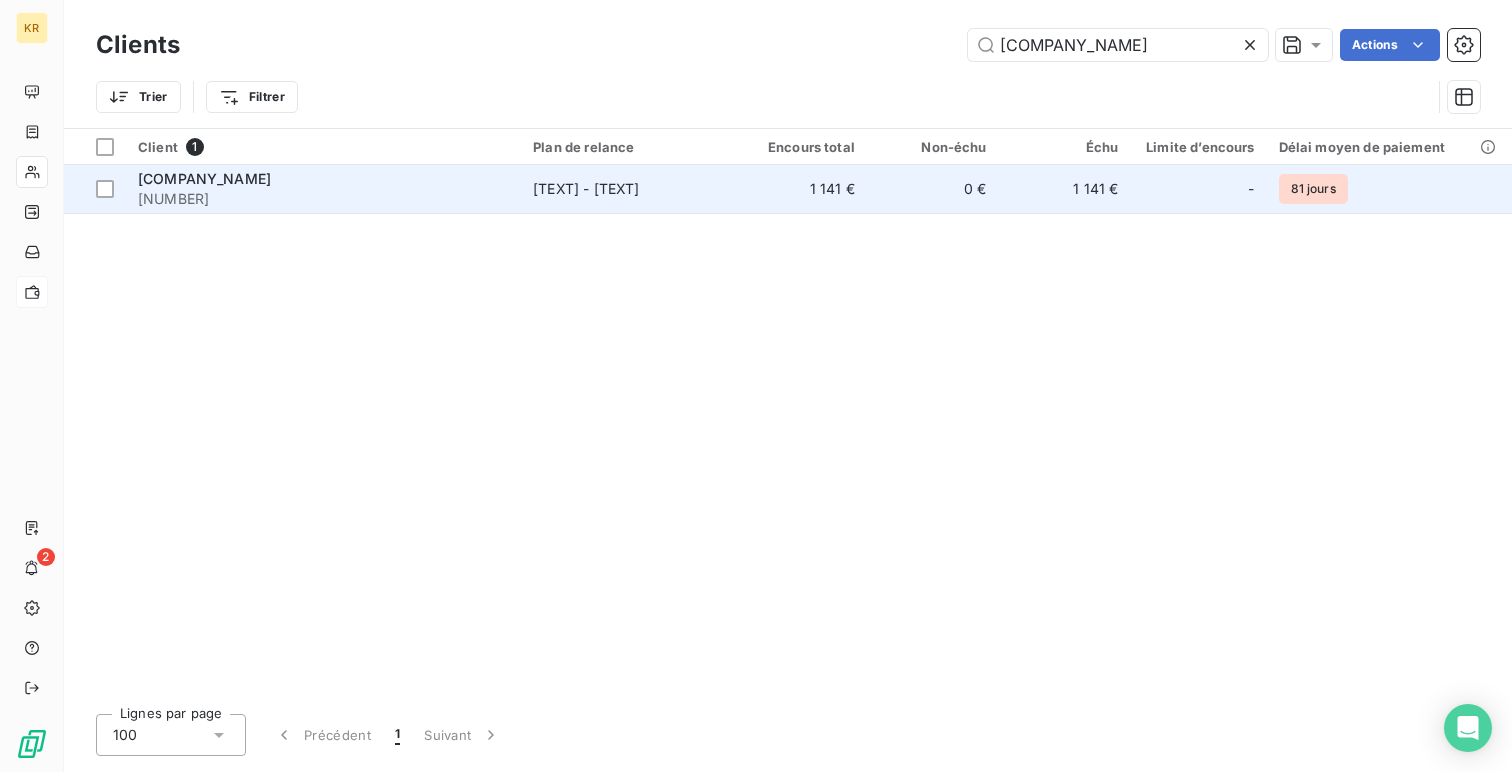 click on "[NUMBER]" at bounding box center (323, 199) 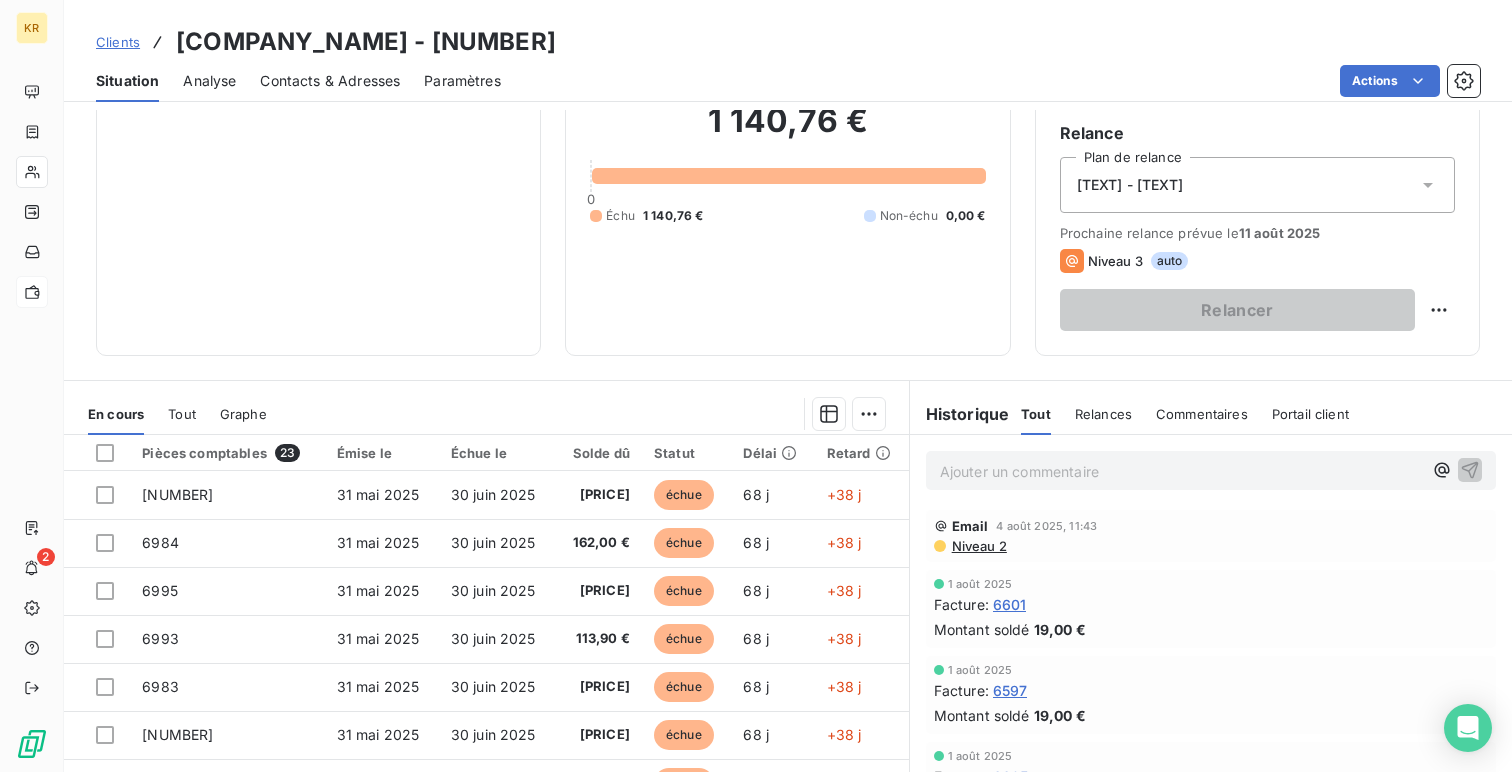 scroll, scrollTop: 206, scrollLeft: 0, axis: vertical 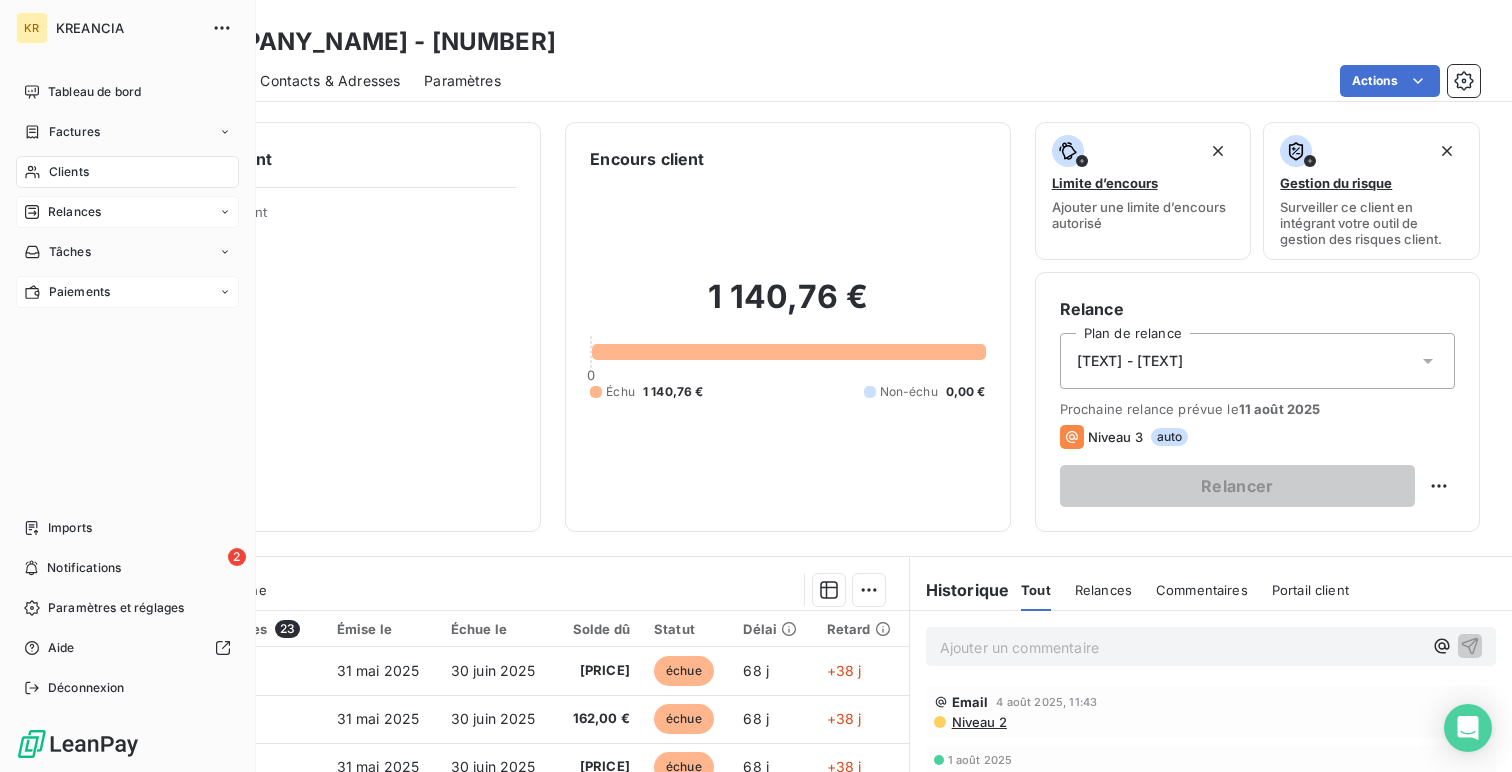 click on "Relances" at bounding box center [127, 212] 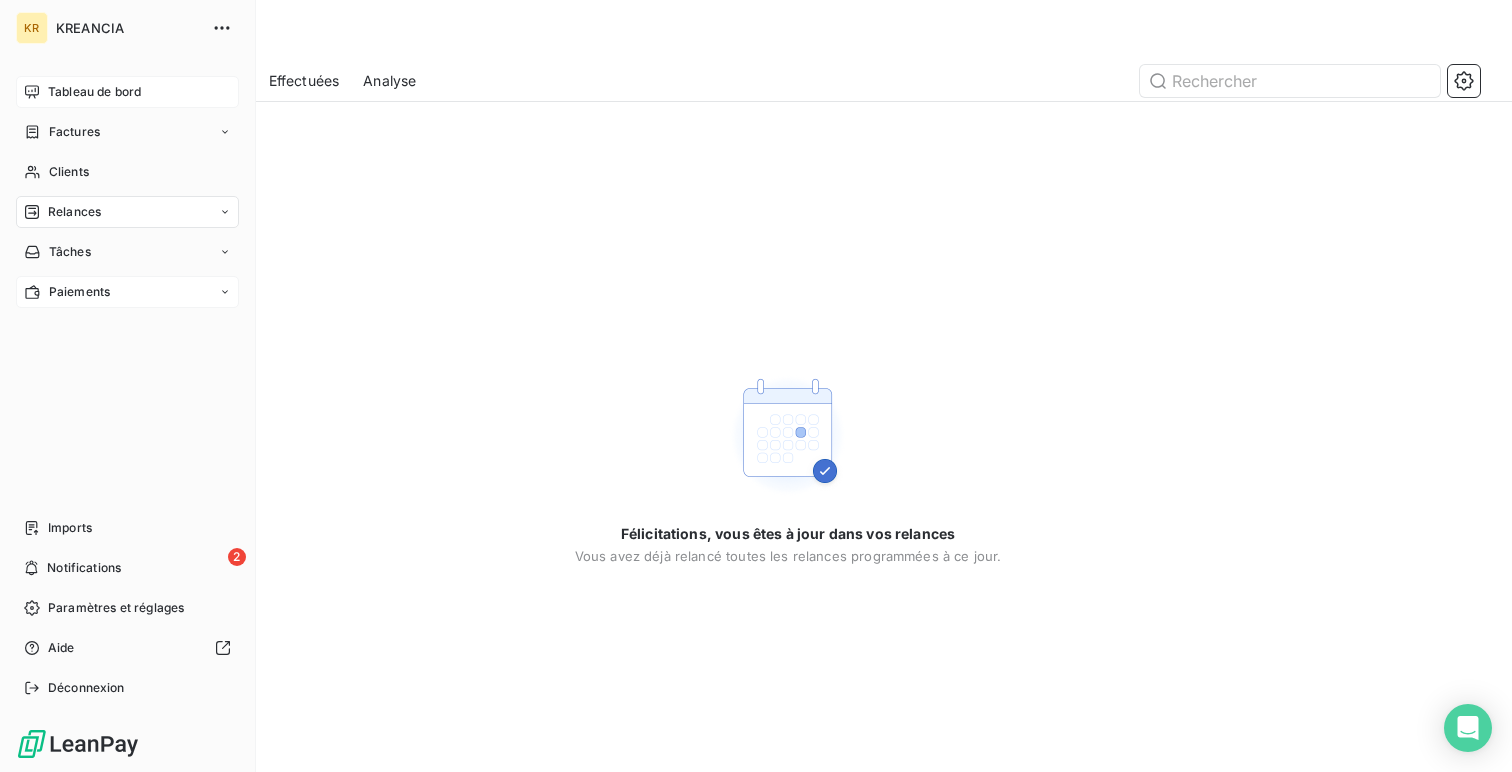 click on "Tableau de bord" at bounding box center [127, 92] 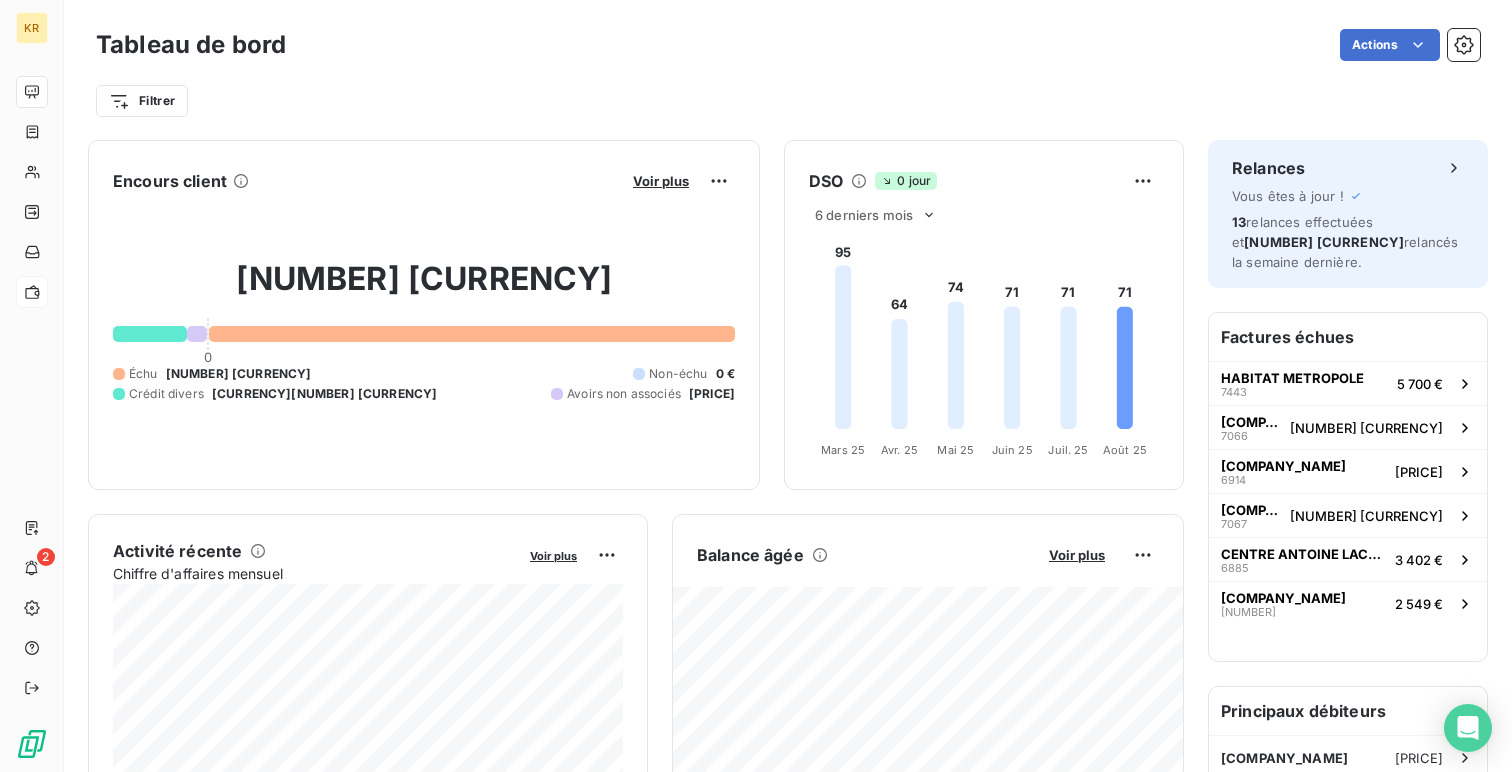 scroll, scrollTop: 0, scrollLeft: 0, axis: both 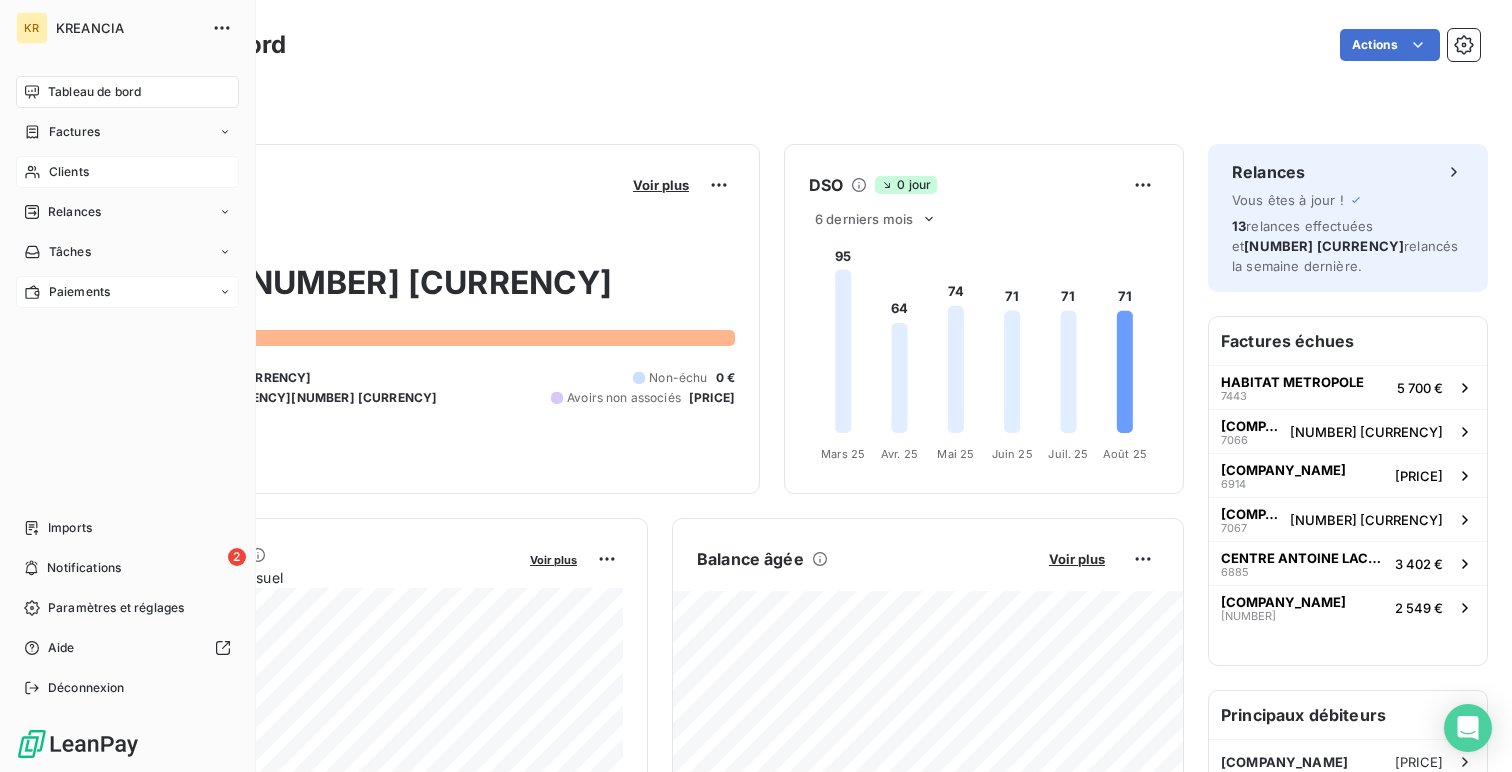 click on "Clients" at bounding box center (127, 172) 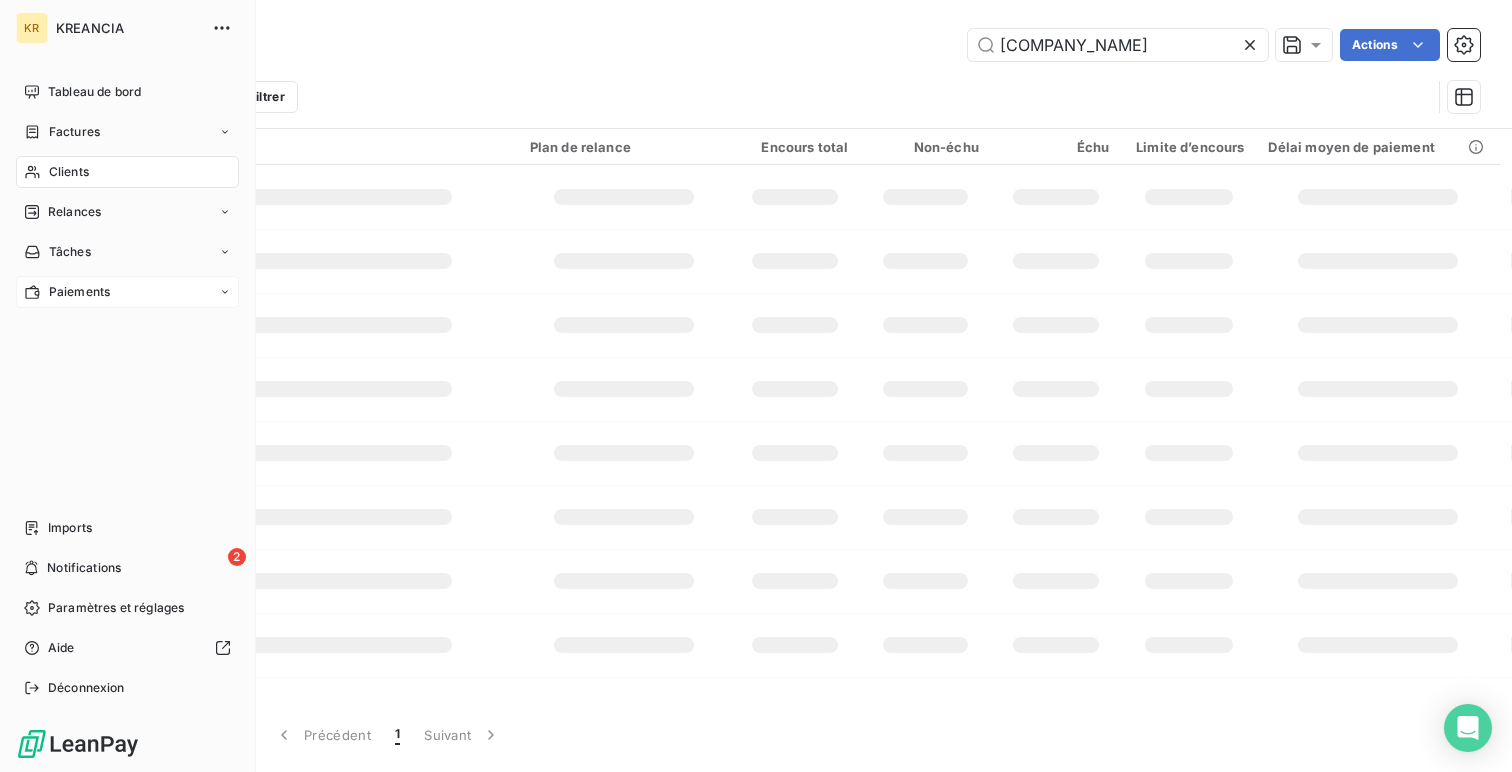 click on "Clients" at bounding box center [69, 172] 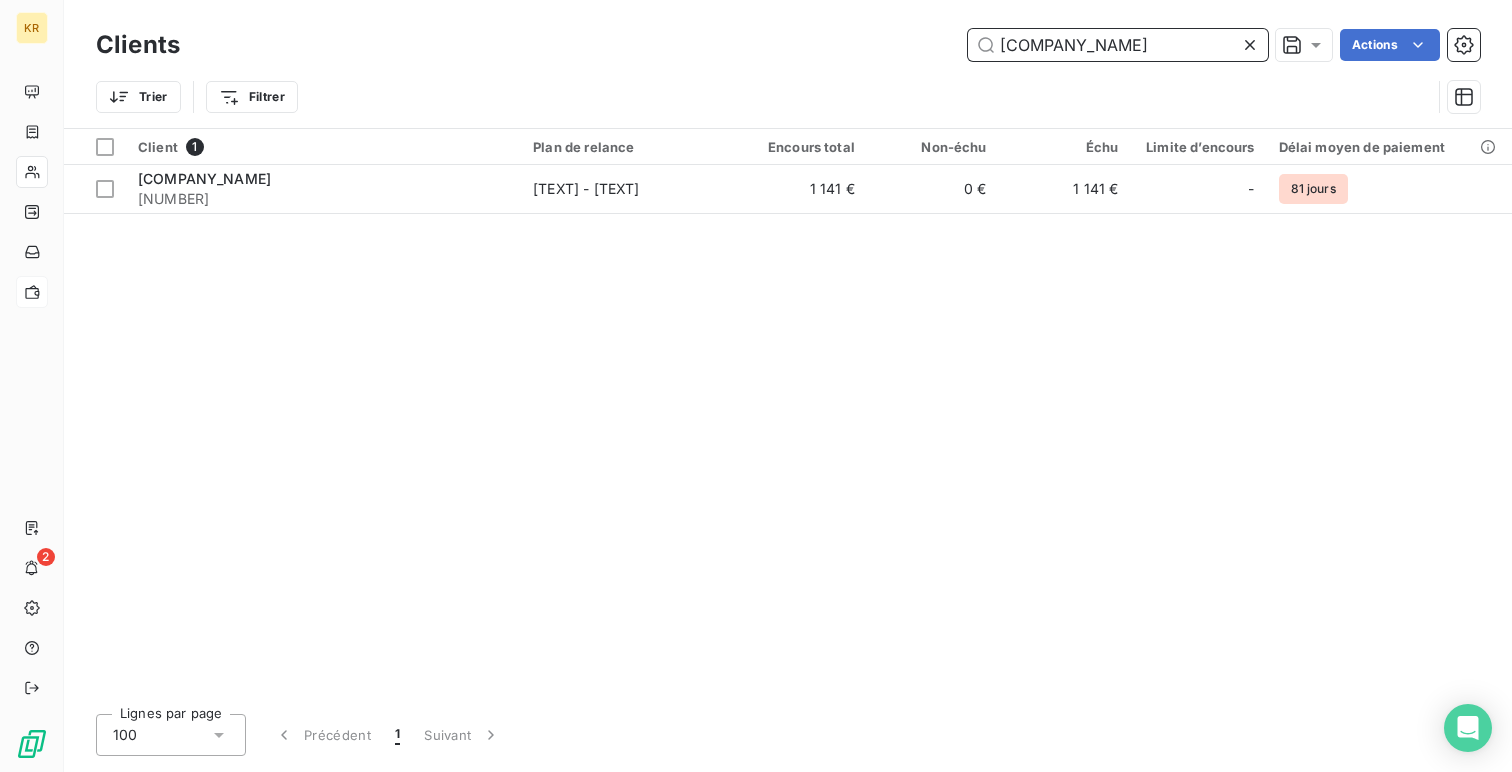 click on "[COMPANY_NAME]" at bounding box center [1118, 45] 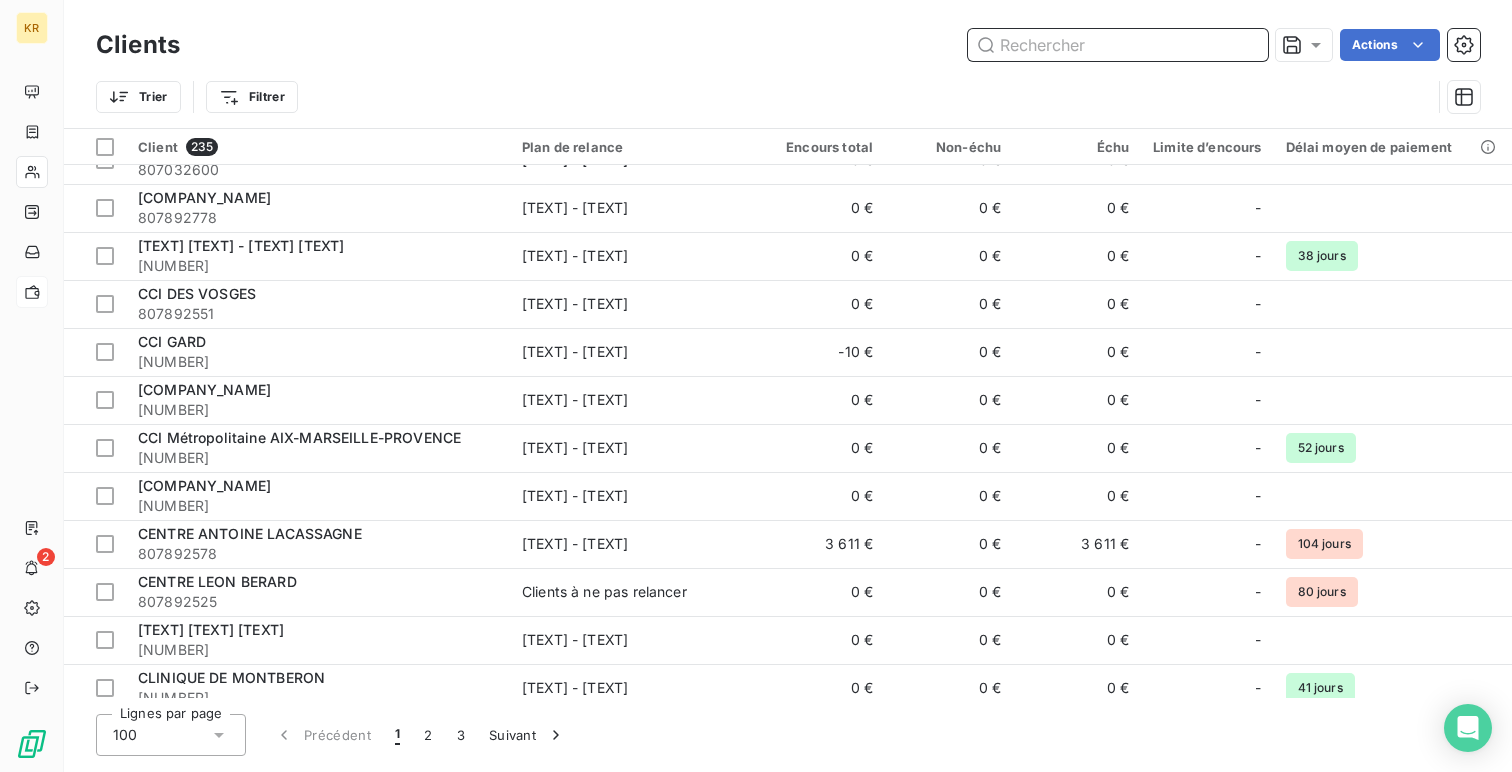 scroll, scrollTop: 1425, scrollLeft: 0, axis: vertical 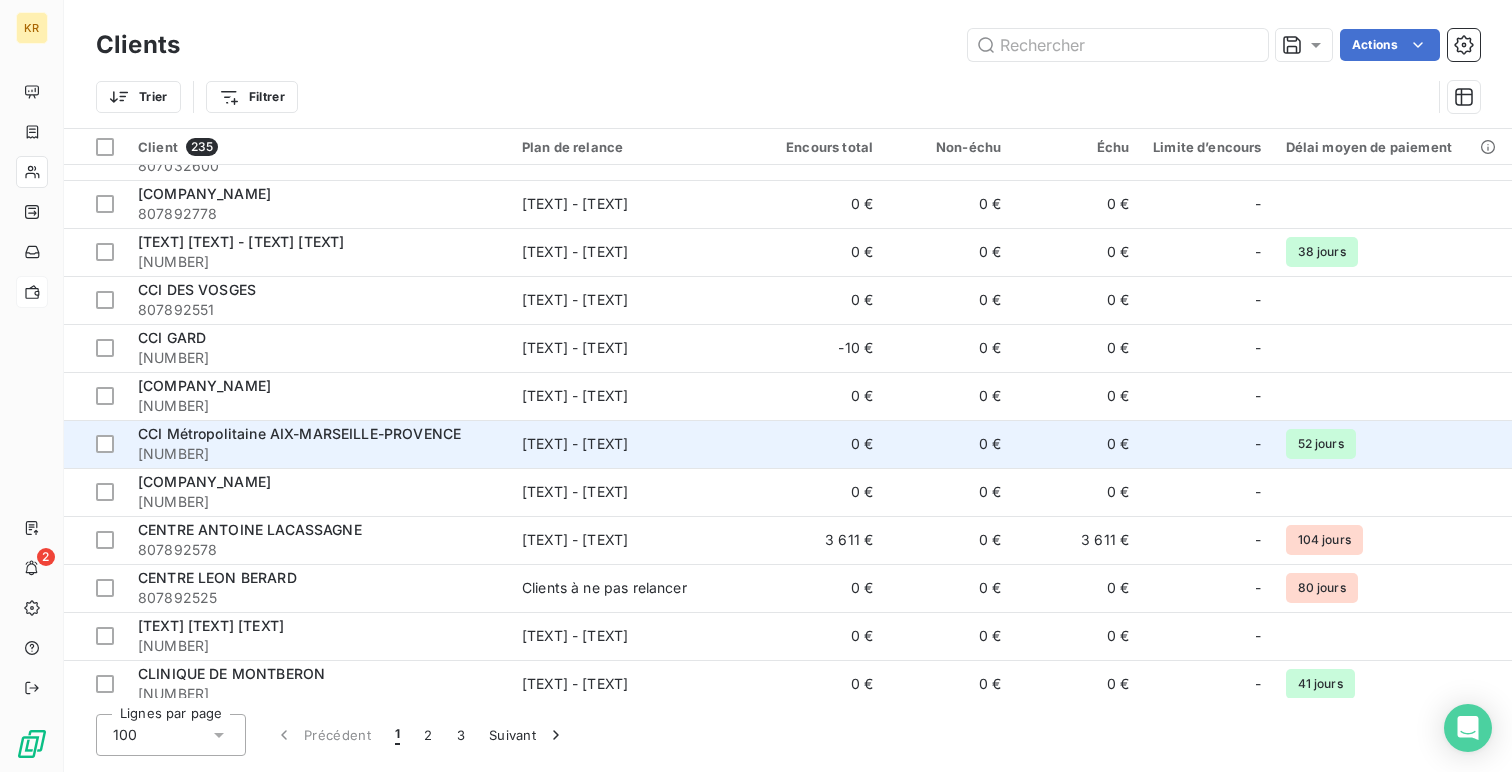 click on "CCI Métropolitaine AIX-MARSEILLE-PROVENCE" at bounding box center [318, 434] 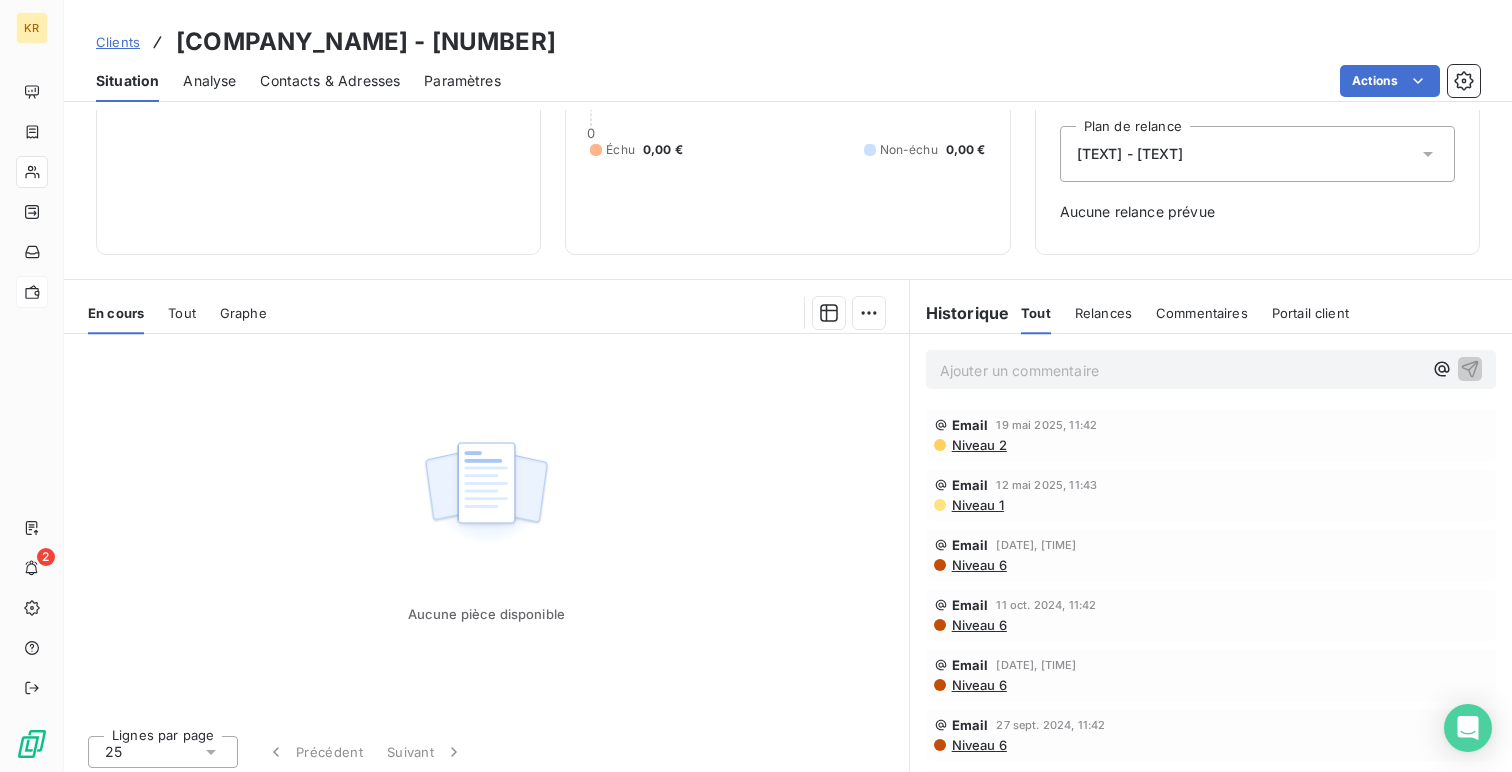 scroll, scrollTop: 214, scrollLeft: 0, axis: vertical 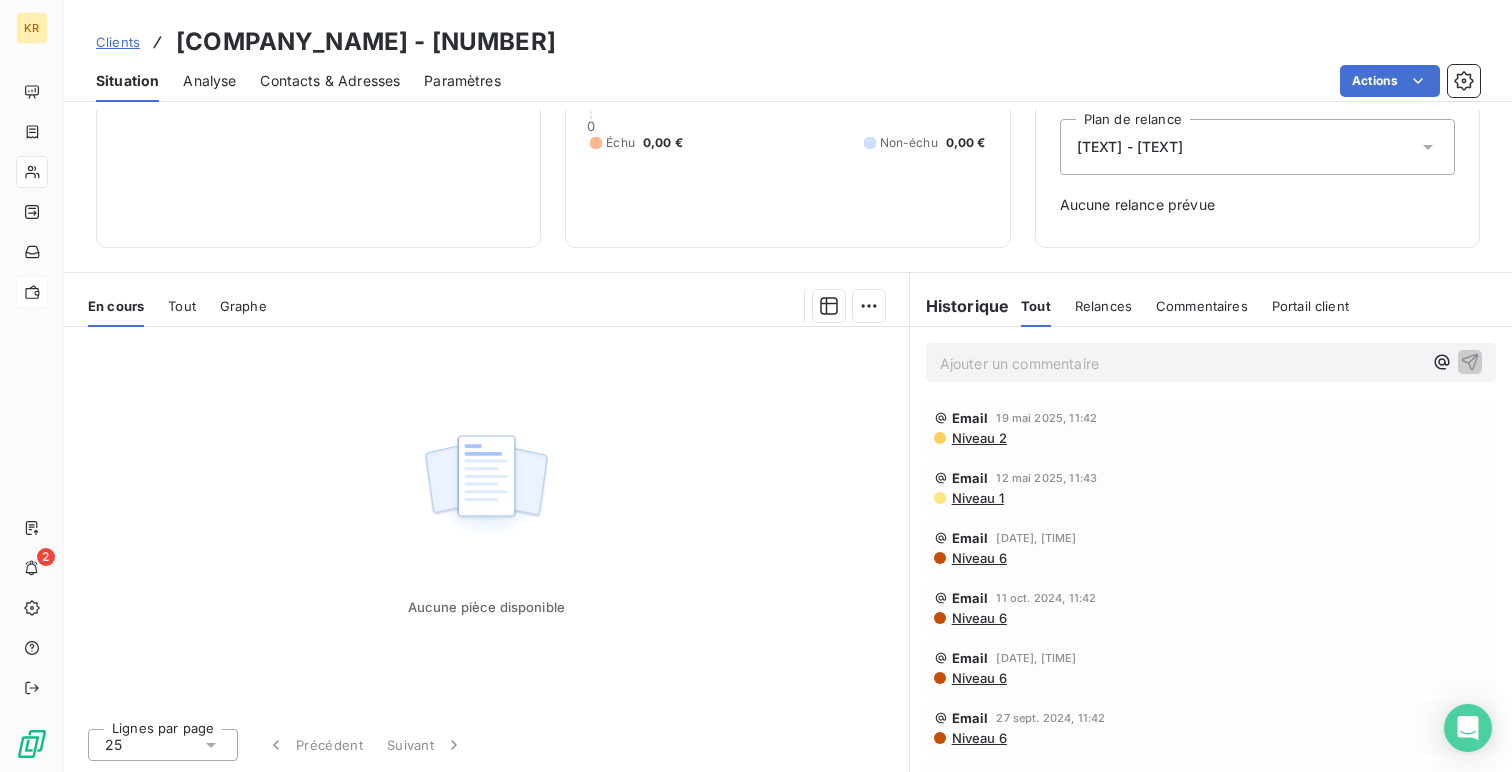 click on "[EMAIL] [DATE], [TIME] [LEVEL]" at bounding box center [1211, 428] 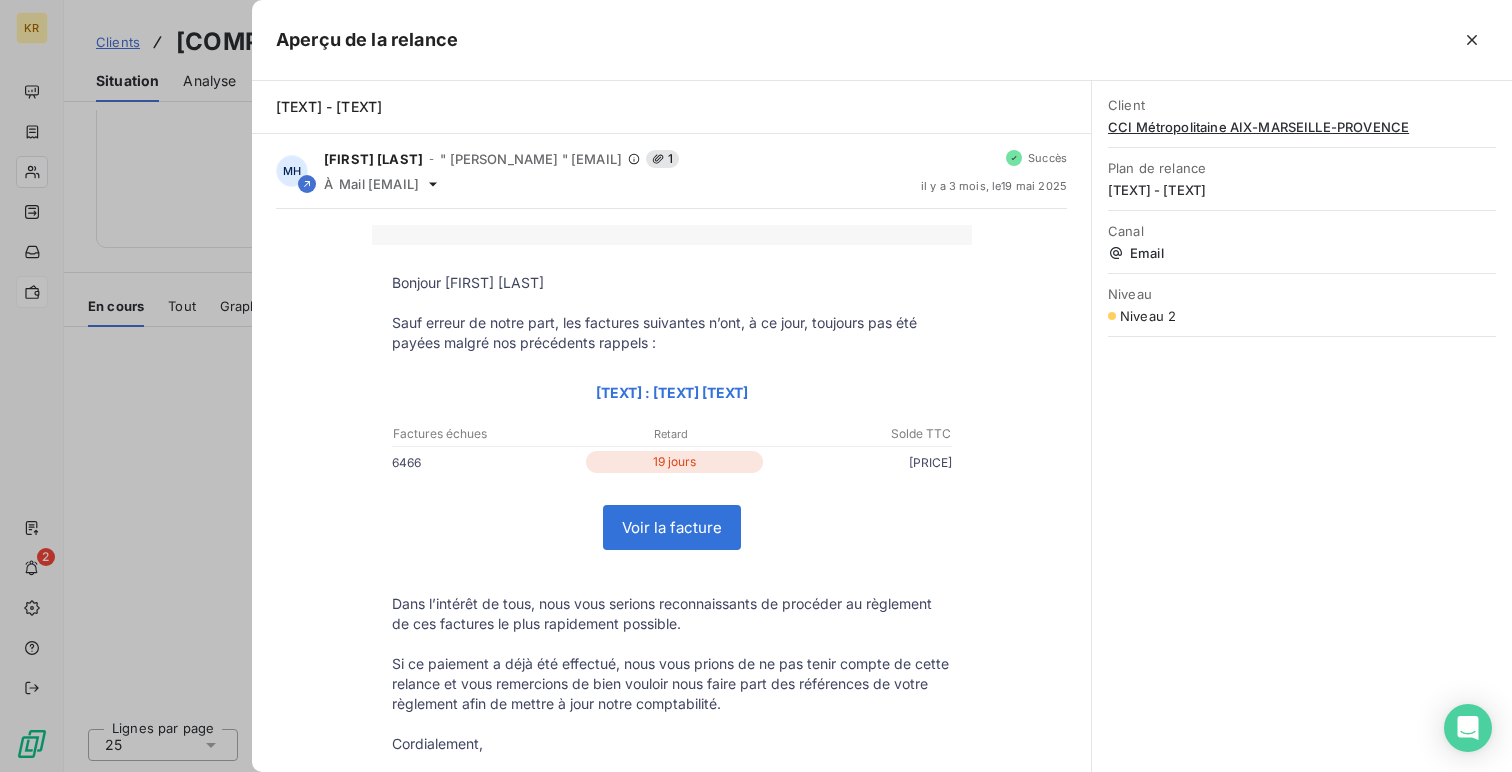 click on "Bonjour  [PERSON_NAME]
Sauf erreur de notre part, les factures suivantes n’ont, à ce jour, toujours pas été payées malgré nos précédents rappels :
Total TTC à régler : [NUMBER] [CURRENCY]
Factures échues
Retard
Solde TTC
[NUMBER]" at bounding box center (671, 659) 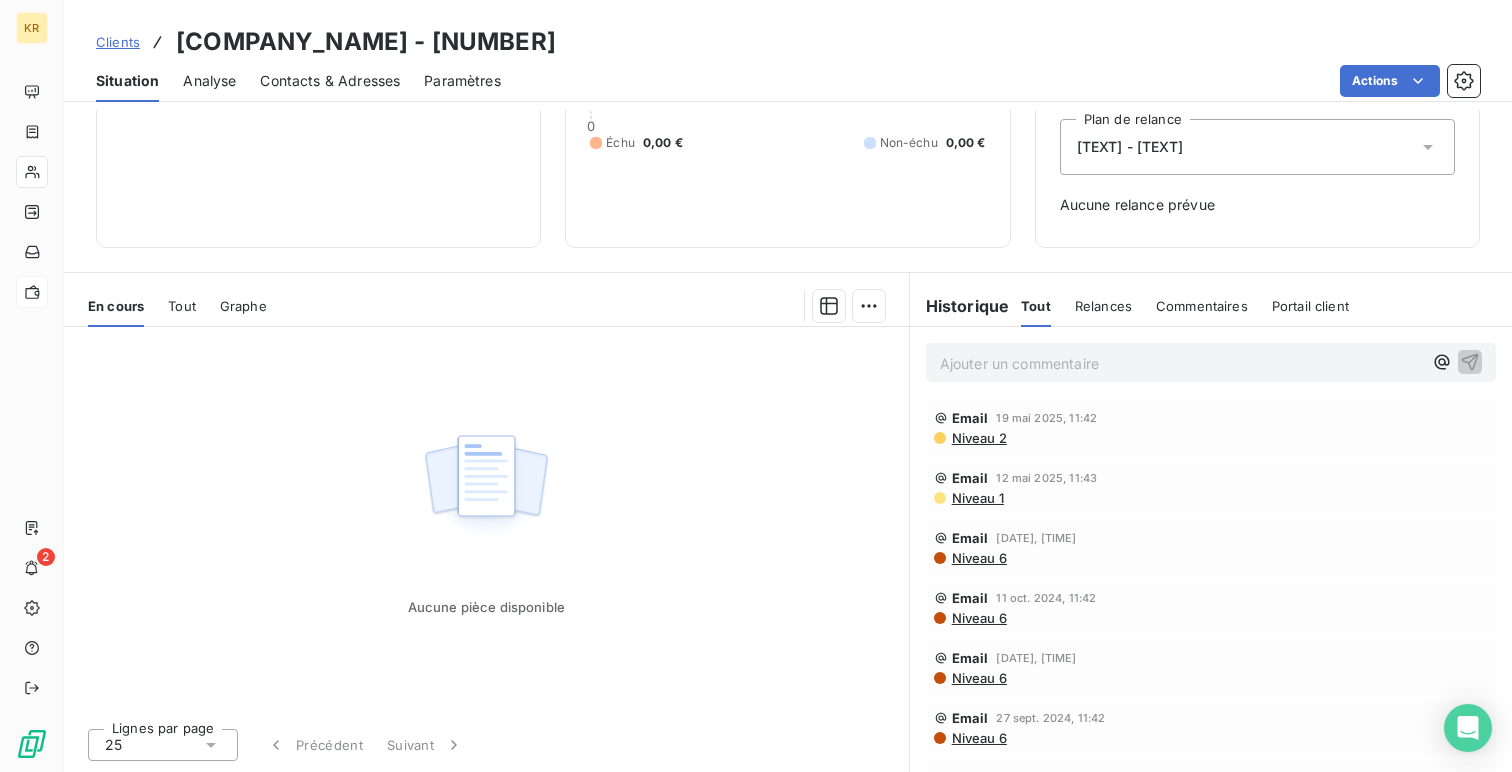 click on "Tout" at bounding box center [182, 306] 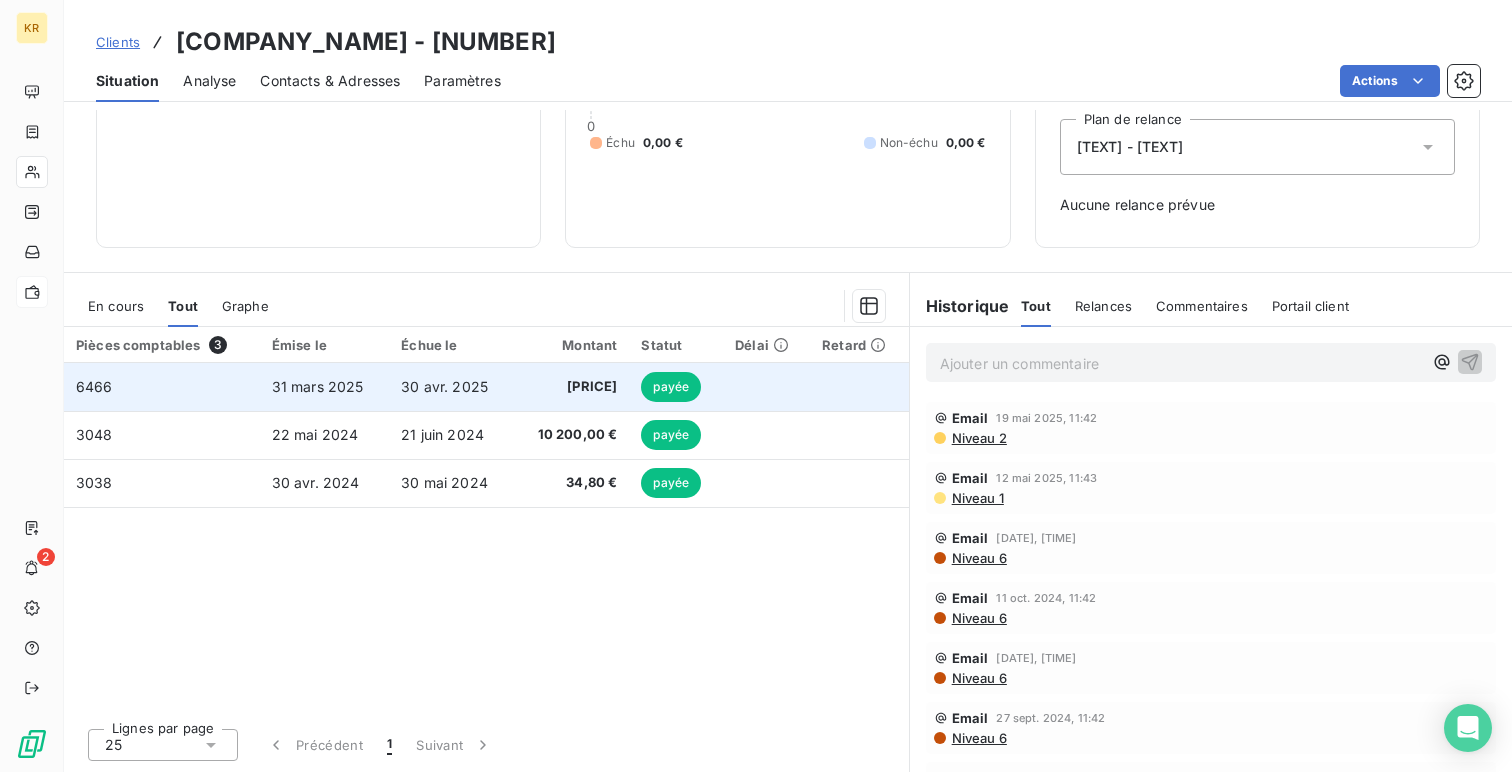 click on "6466" at bounding box center (162, 387) 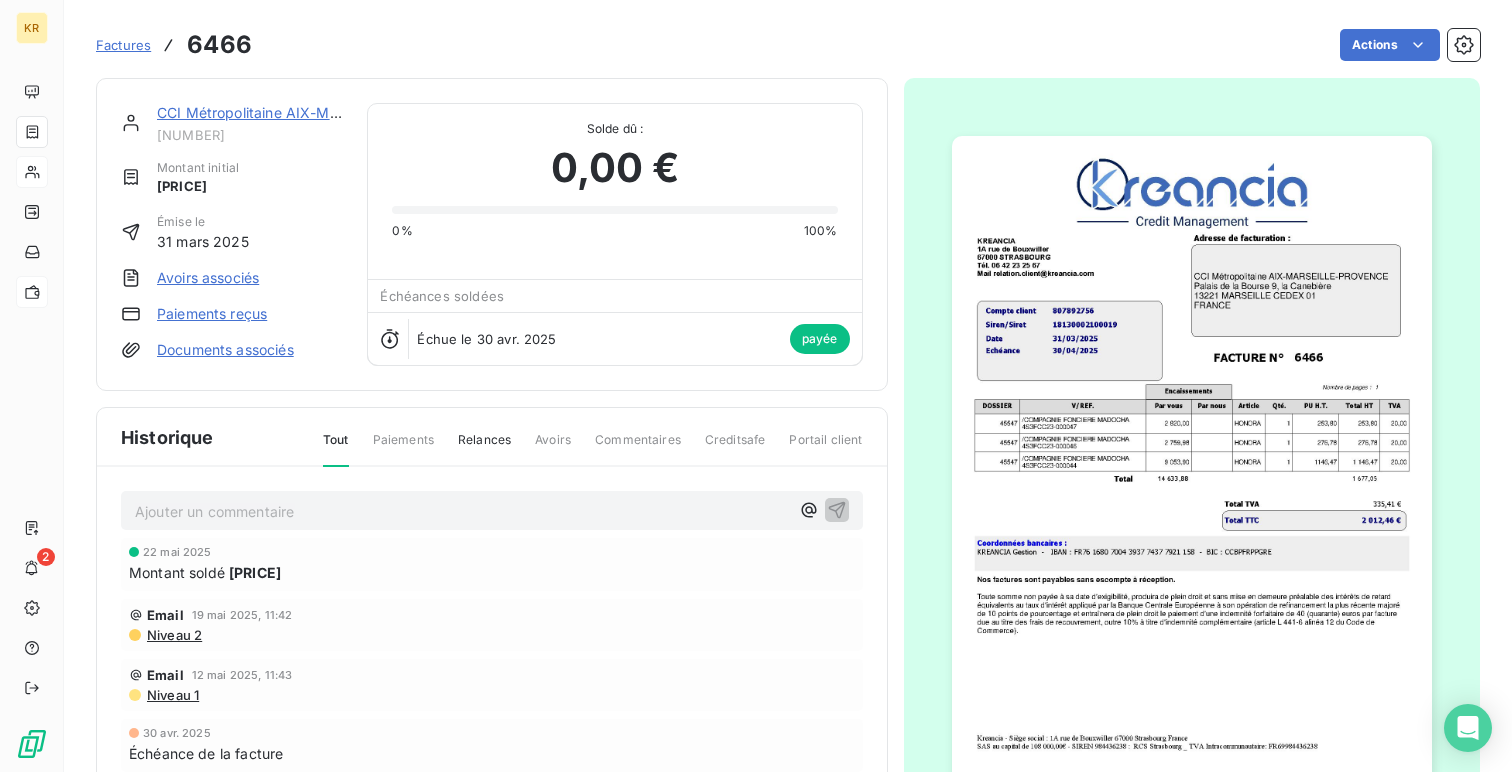 click at bounding box center [1192, 475] 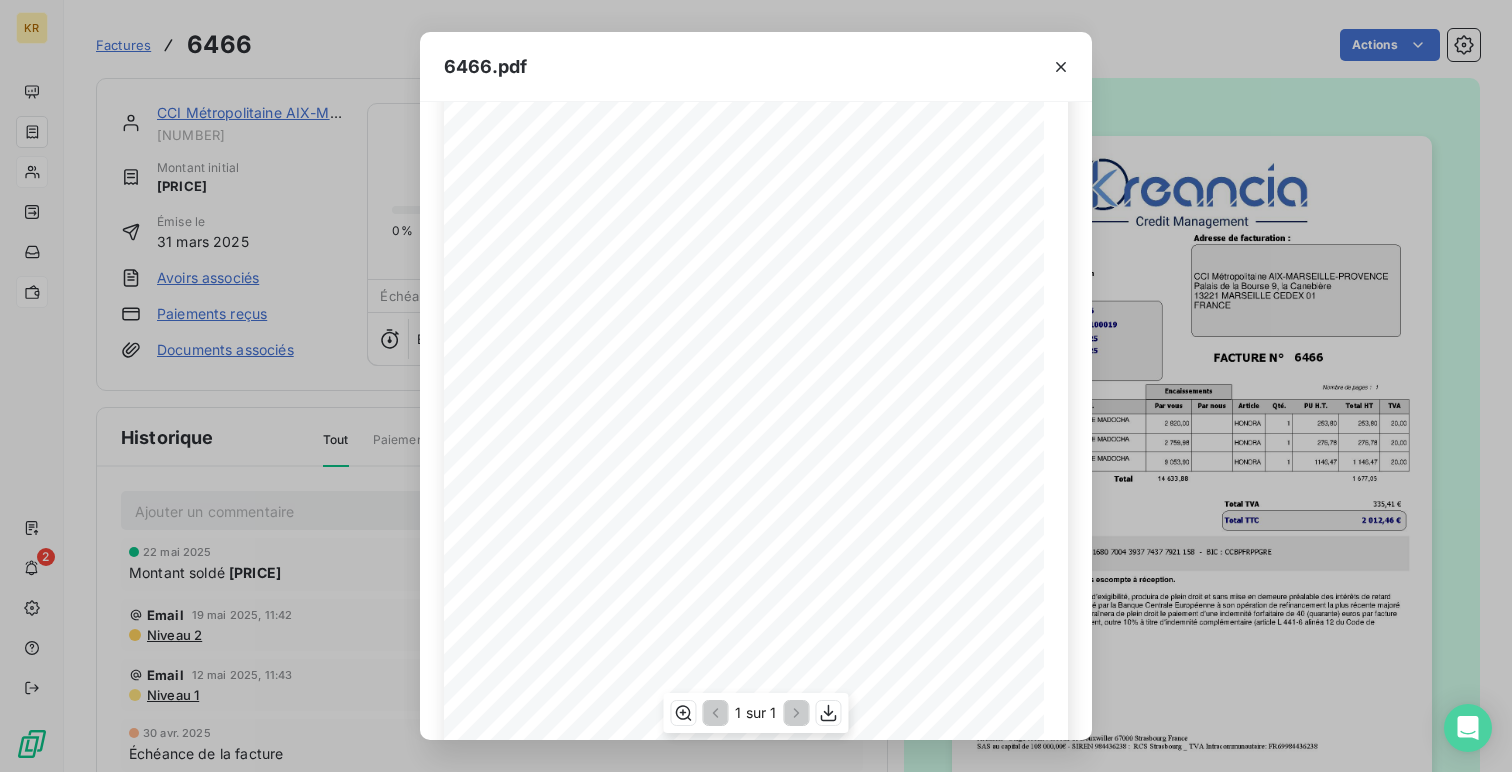 scroll, scrollTop: 58, scrollLeft: 0, axis: vertical 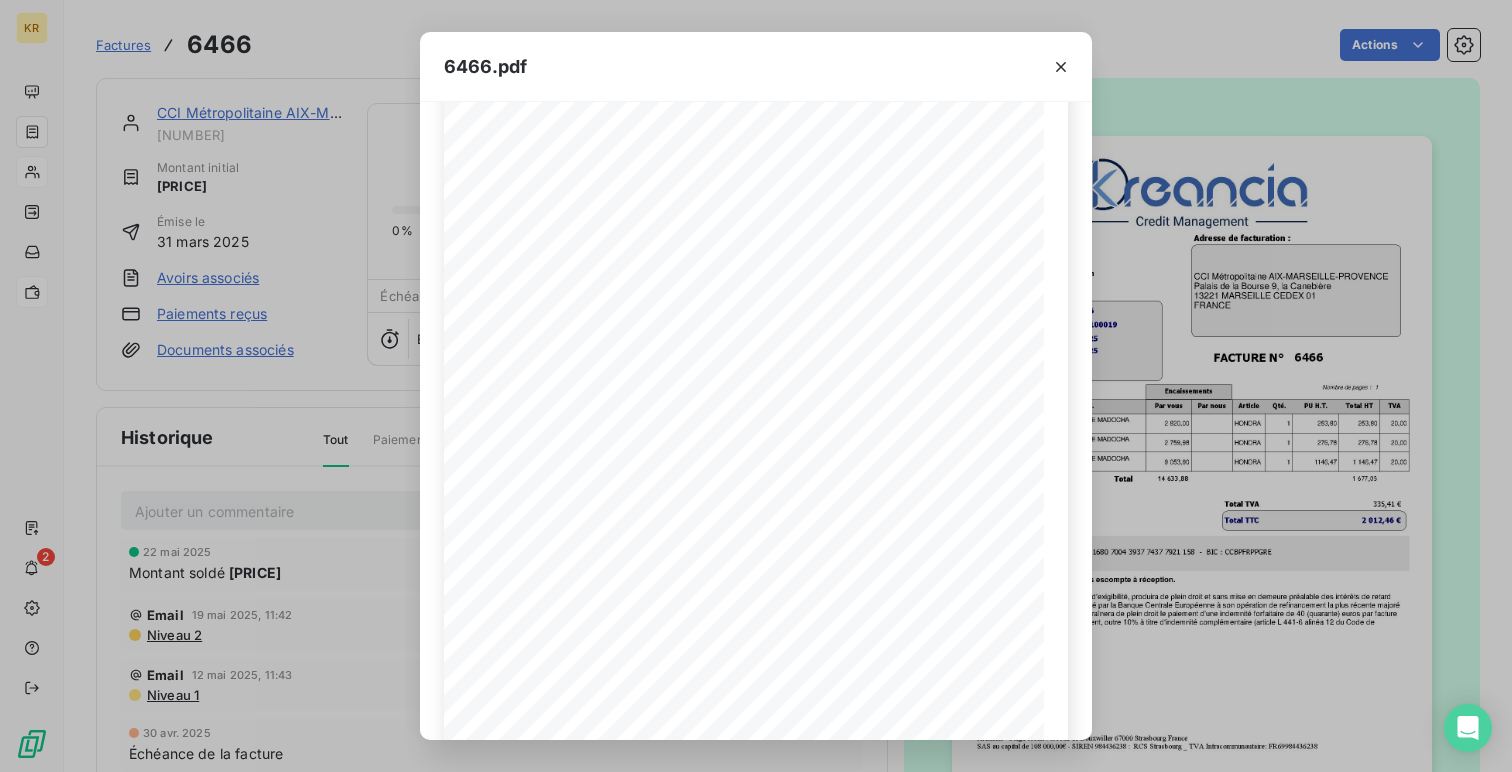 click on "TÈl. [PHONE] Mail [EMAIL]" at bounding box center [756, 386] 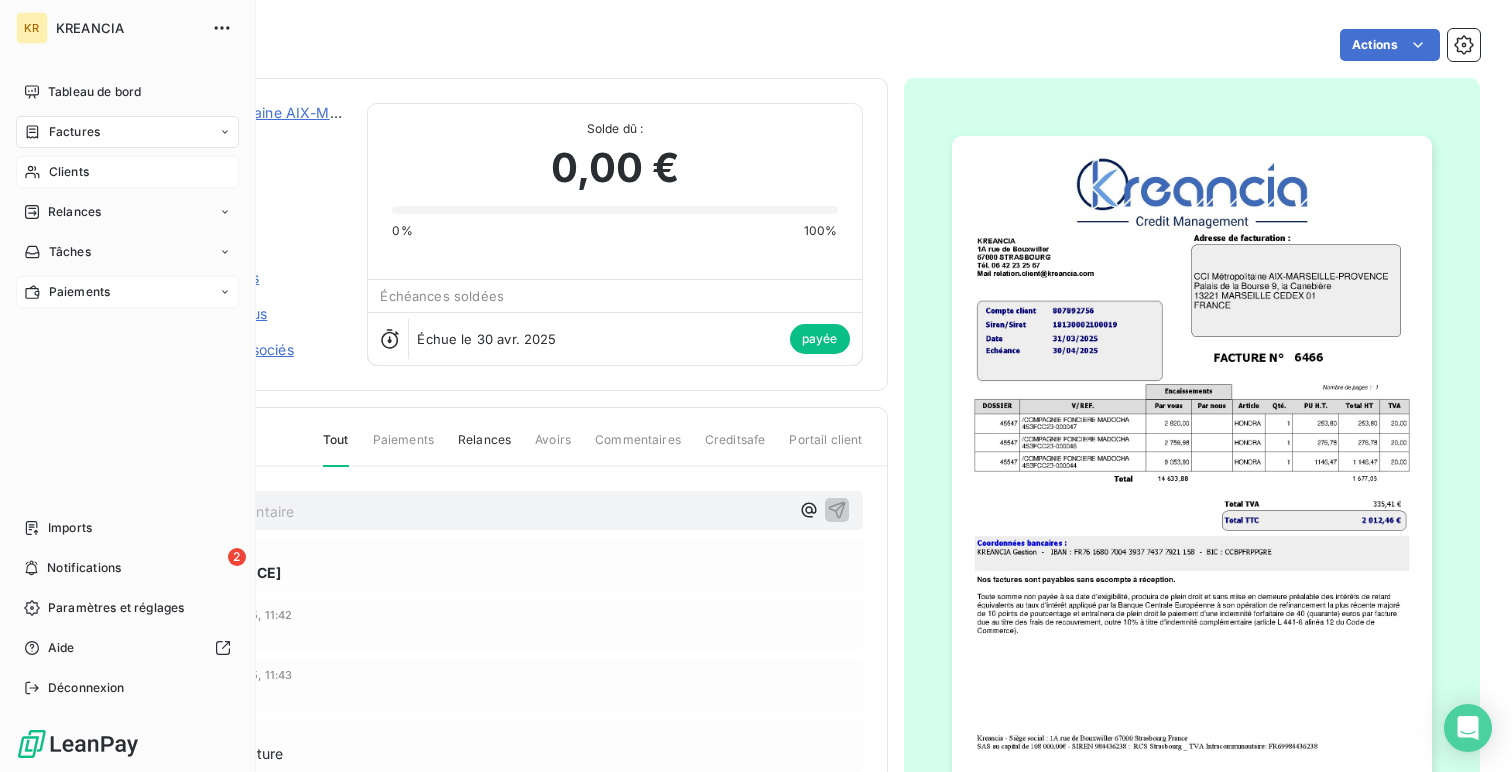 click on "Tableau de bord" at bounding box center (127, 92) 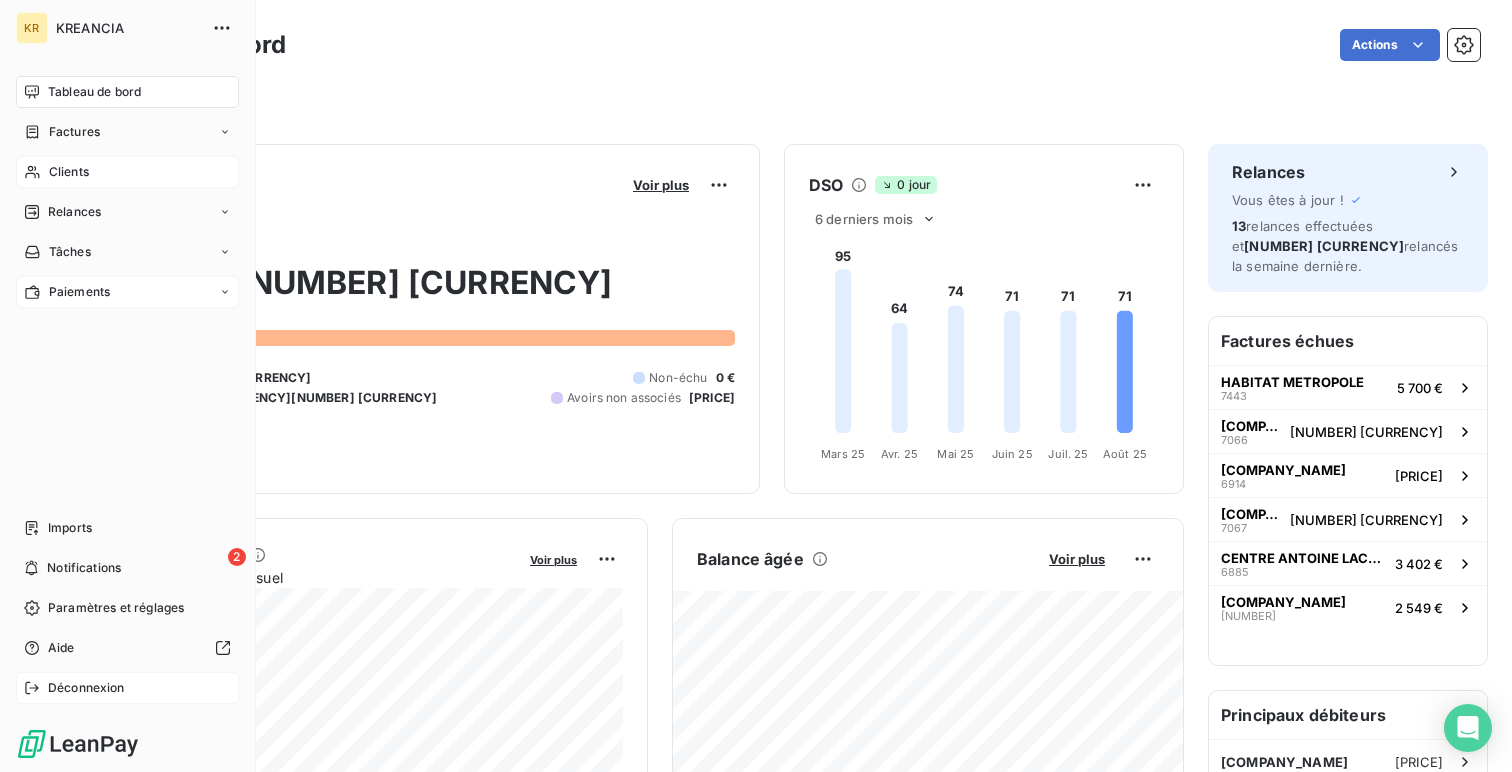 click on "Déconnexion" at bounding box center (86, 688) 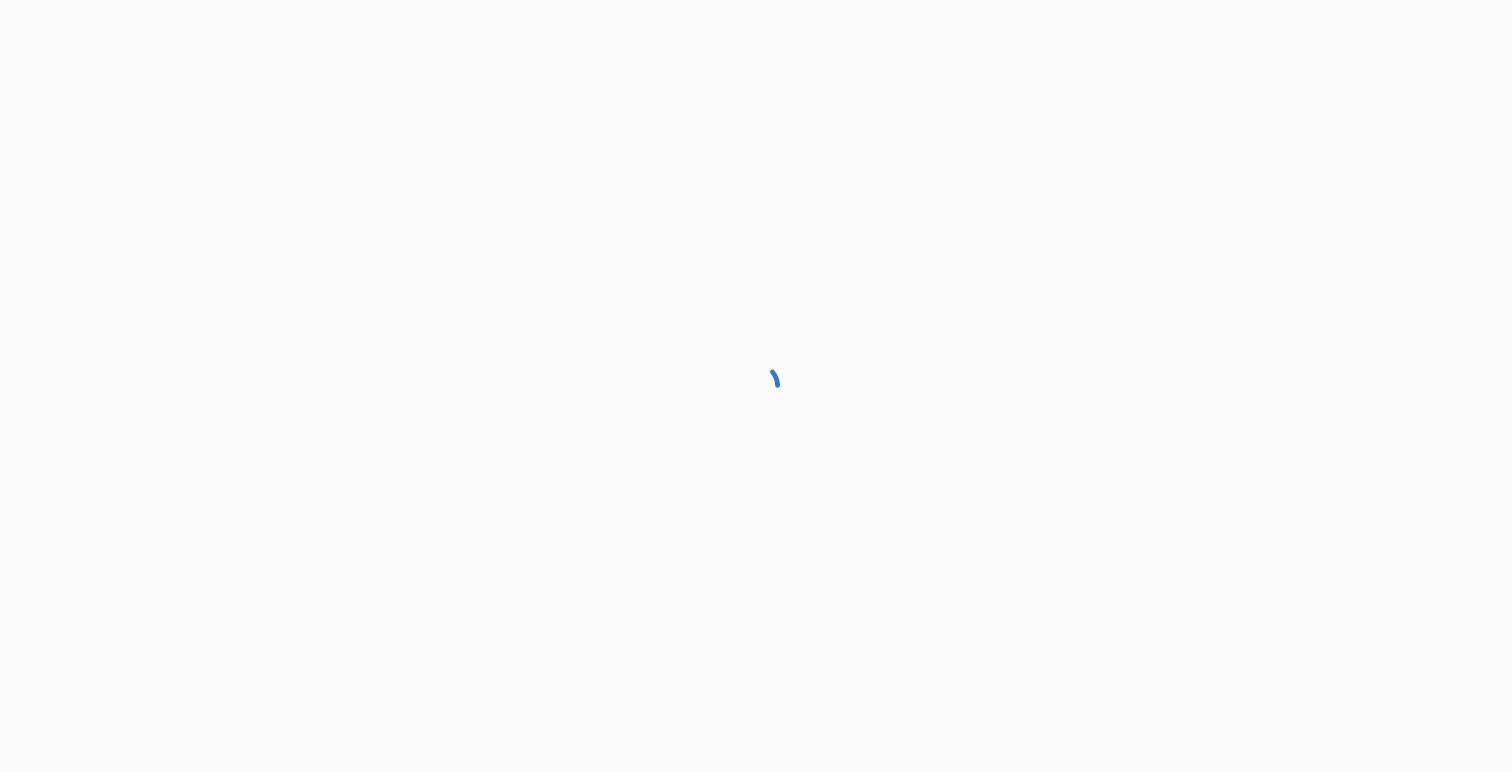 scroll, scrollTop: 0, scrollLeft: 0, axis: both 